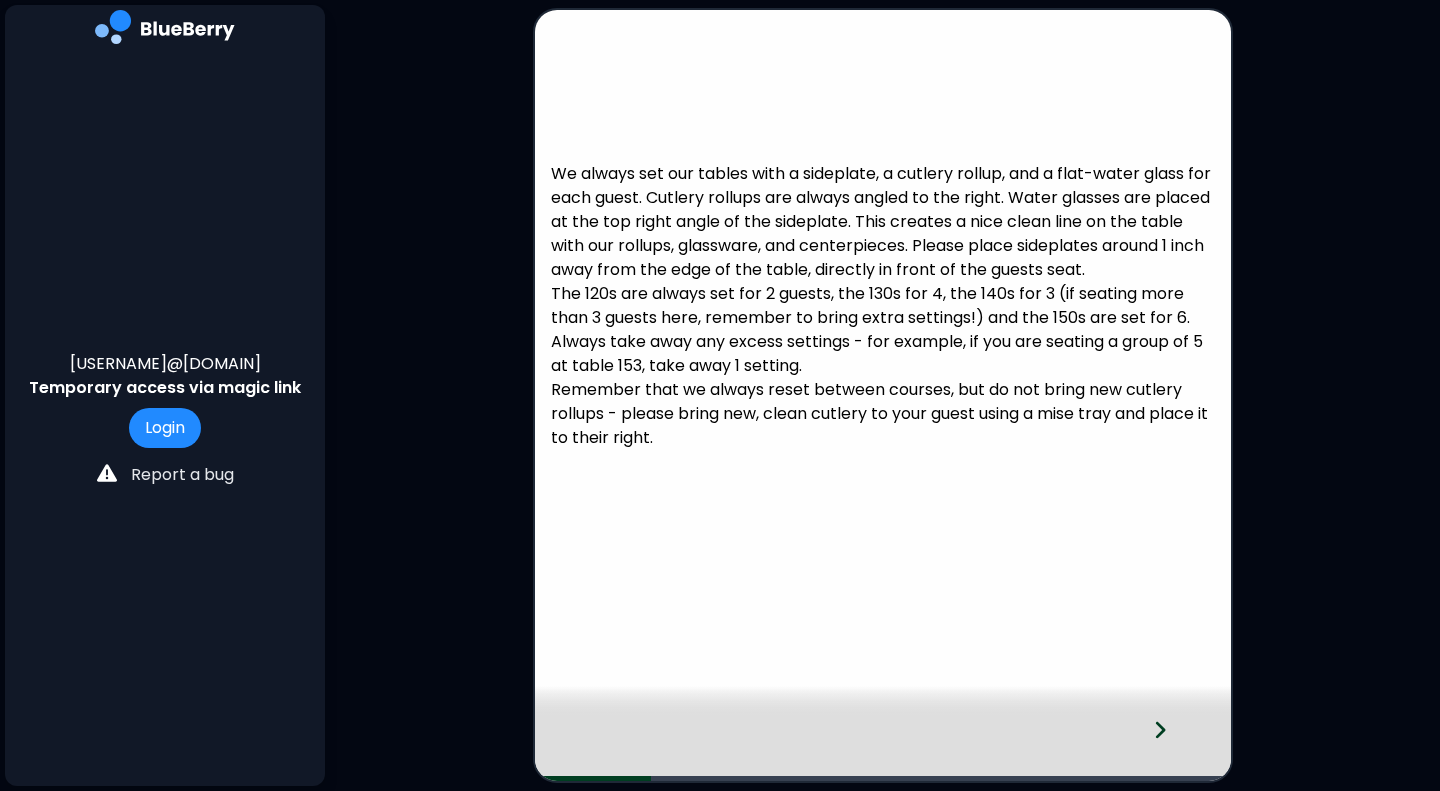 scroll, scrollTop: 0, scrollLeft: 0, axis: both 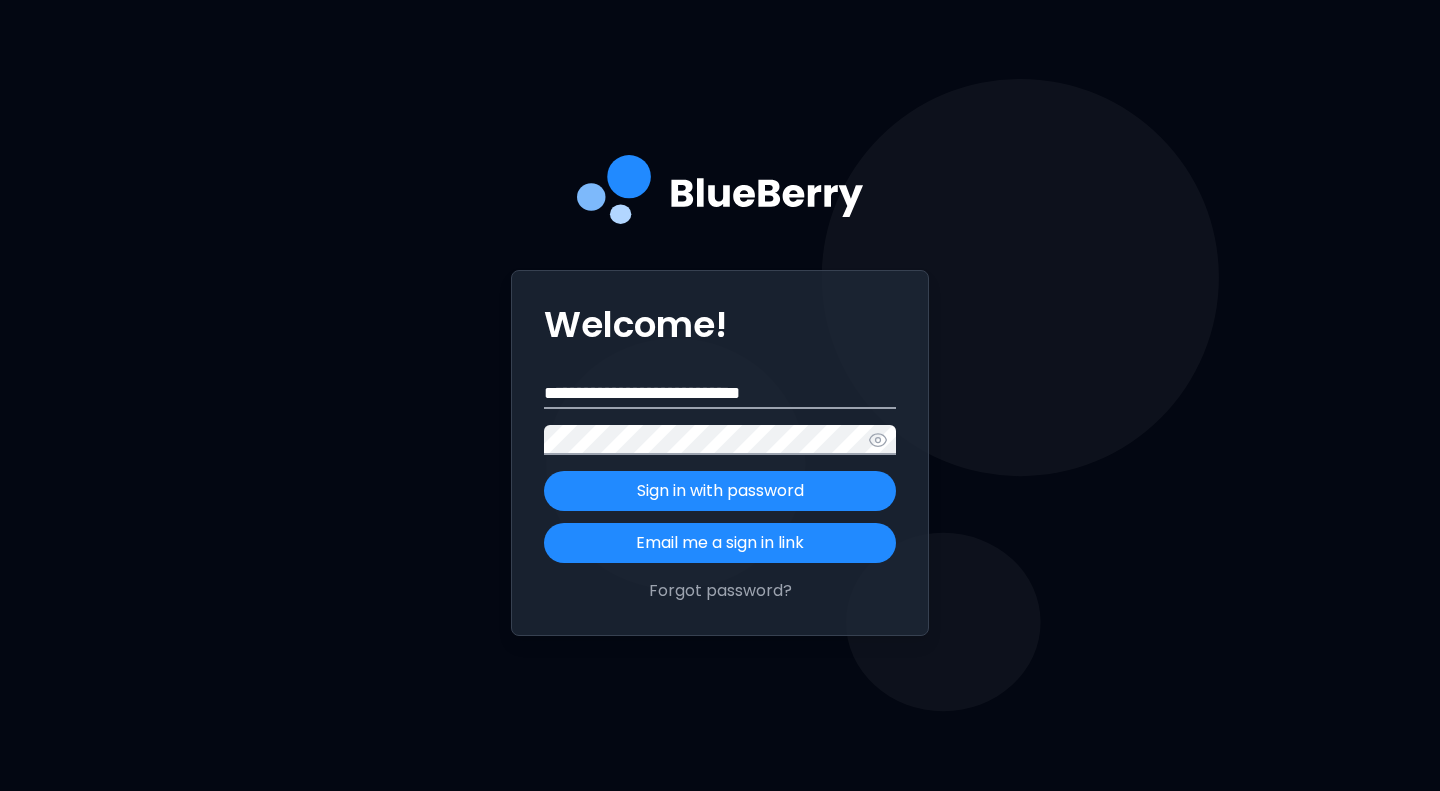 click on "Sign in with password" at bounding box center [720, 491] 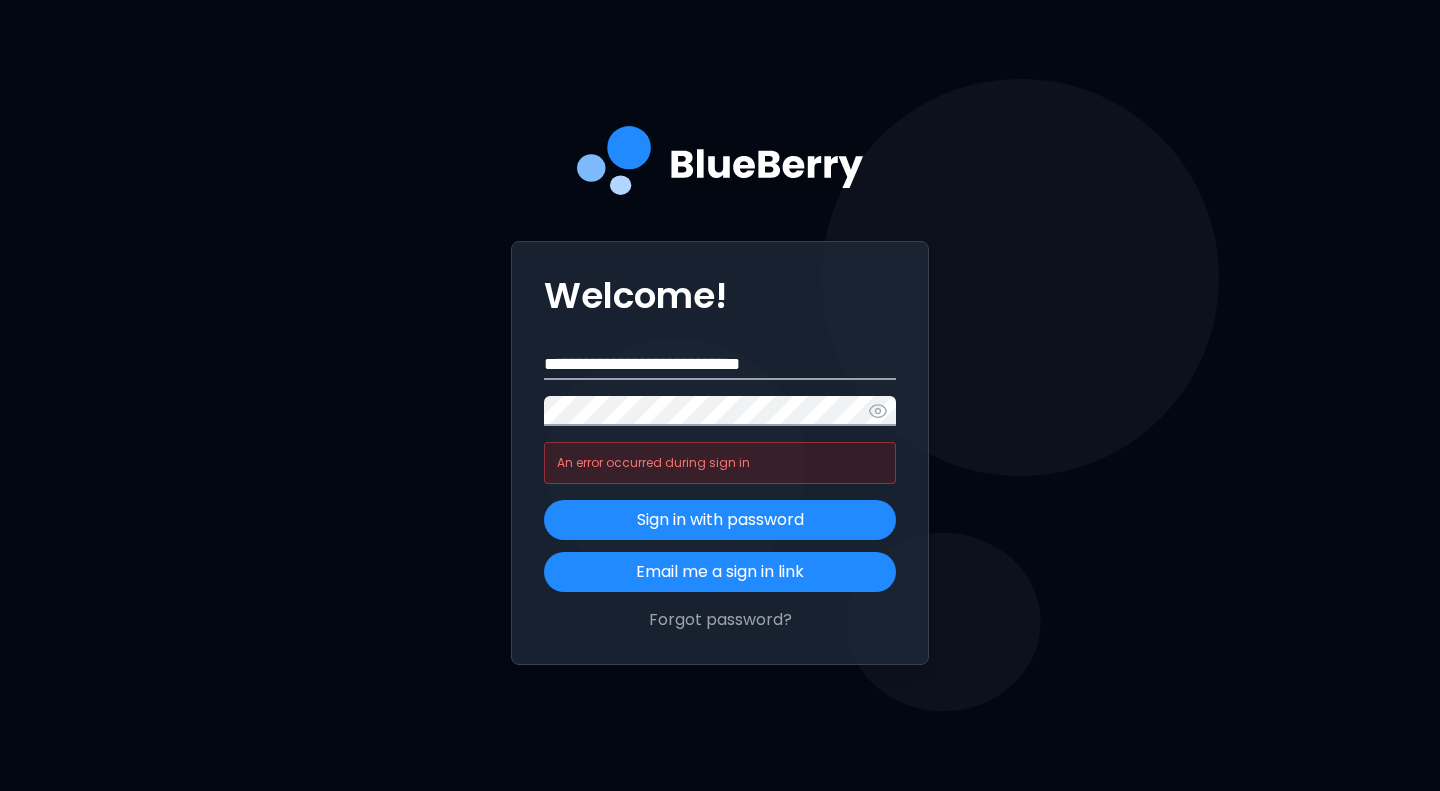 click on "Email me a sign in link" at bounding box center (720, 572) 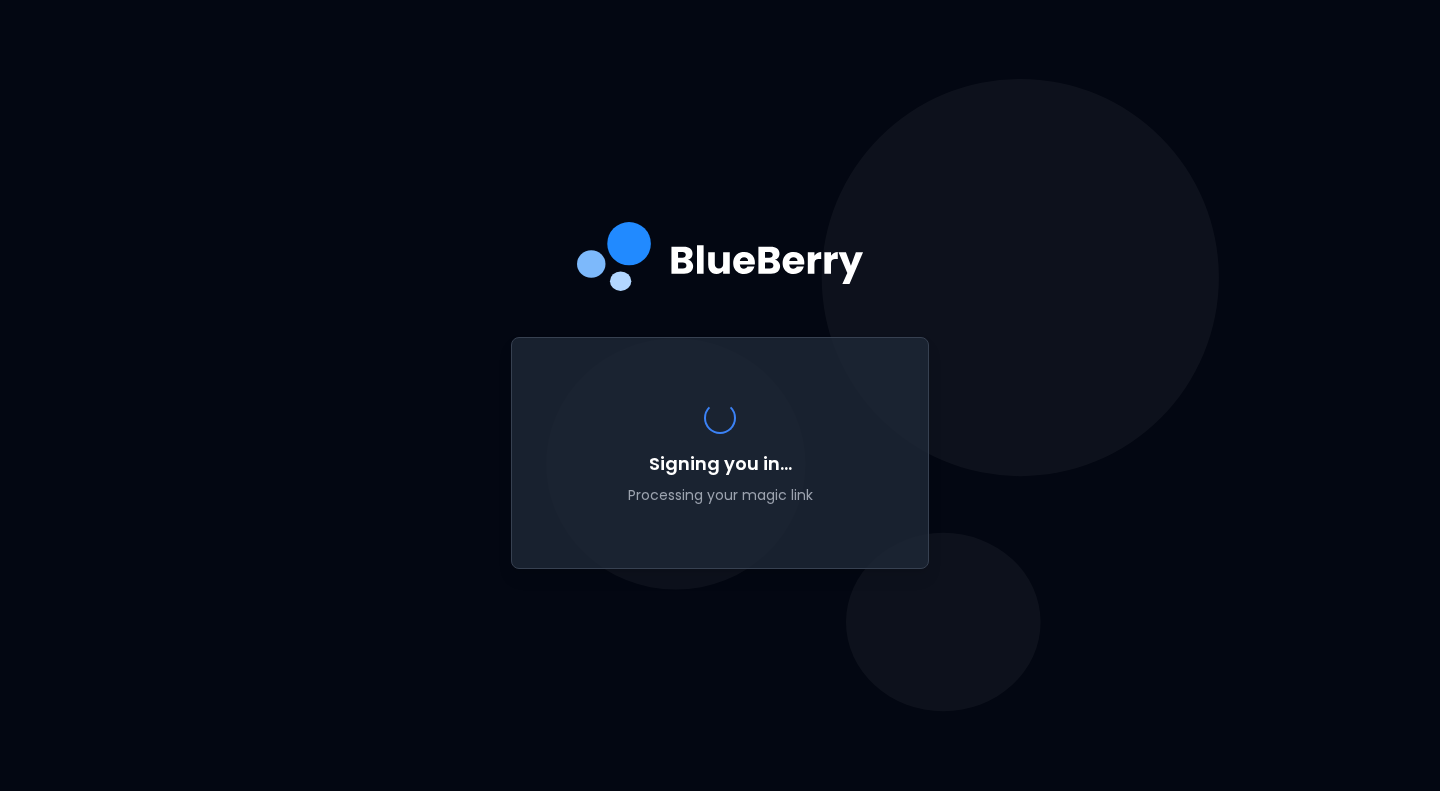 scroll, scrollTop: 0, scrollLeft: 0, axis: both 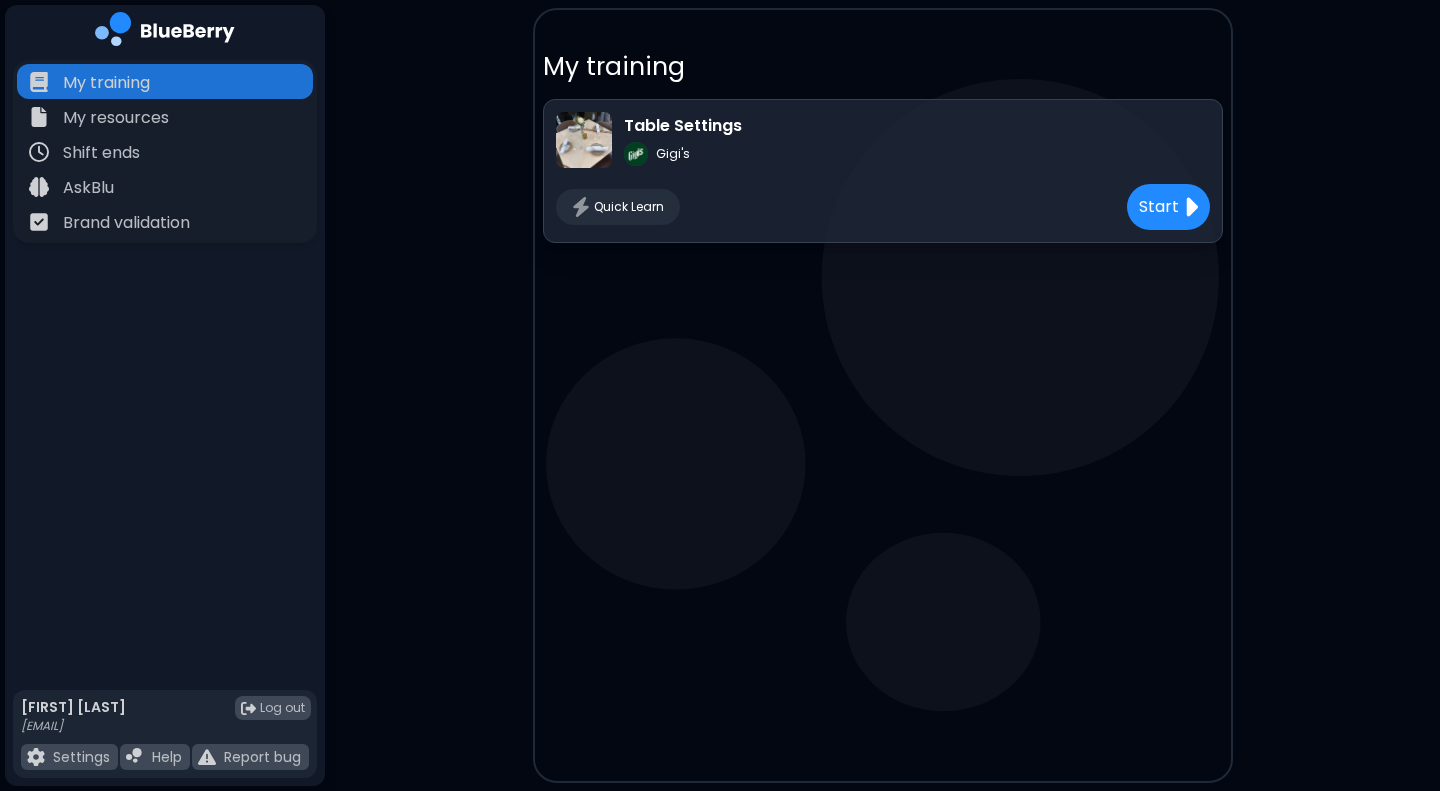click on "Start" at bounding box center [1168, 207] 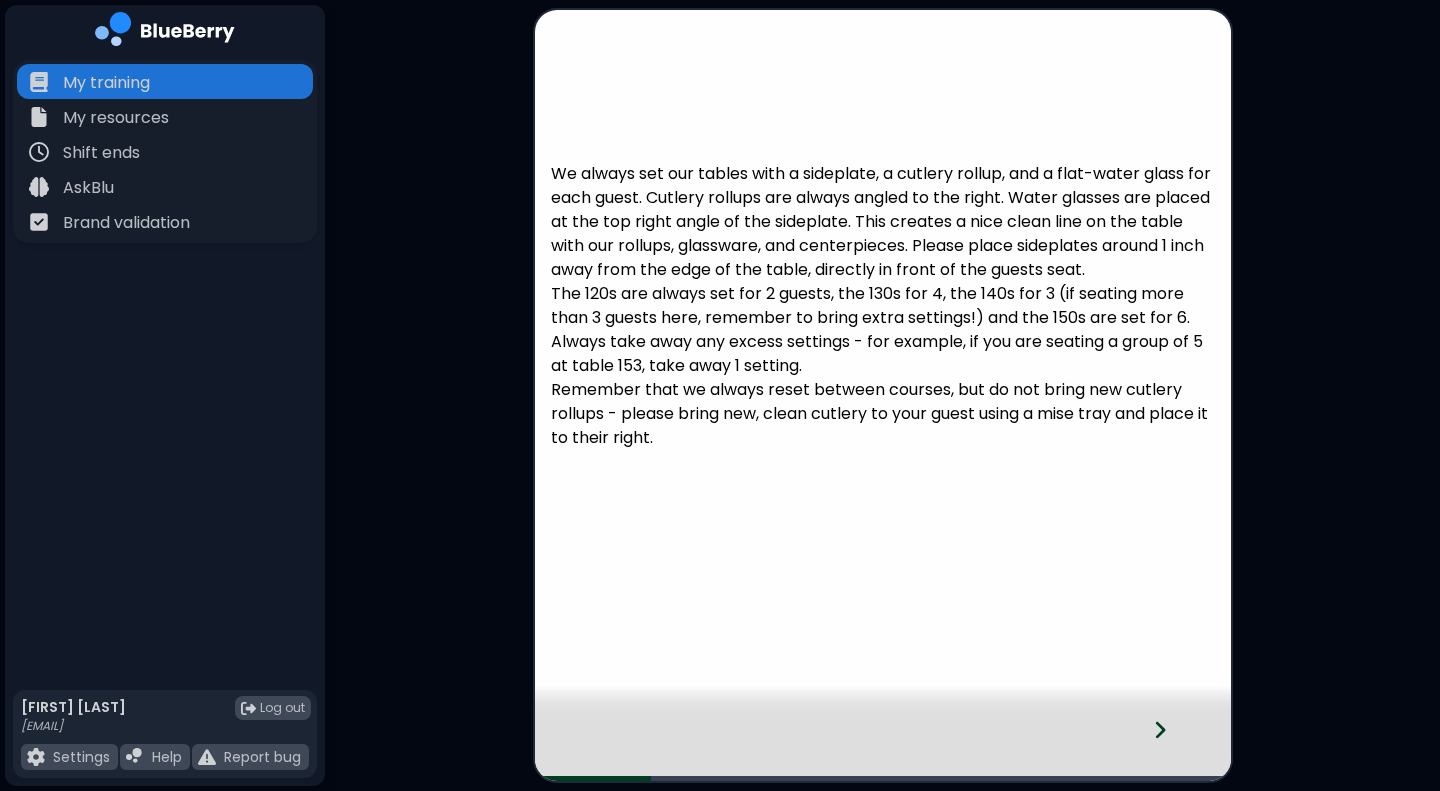 click at bounding box center [1172, 748] 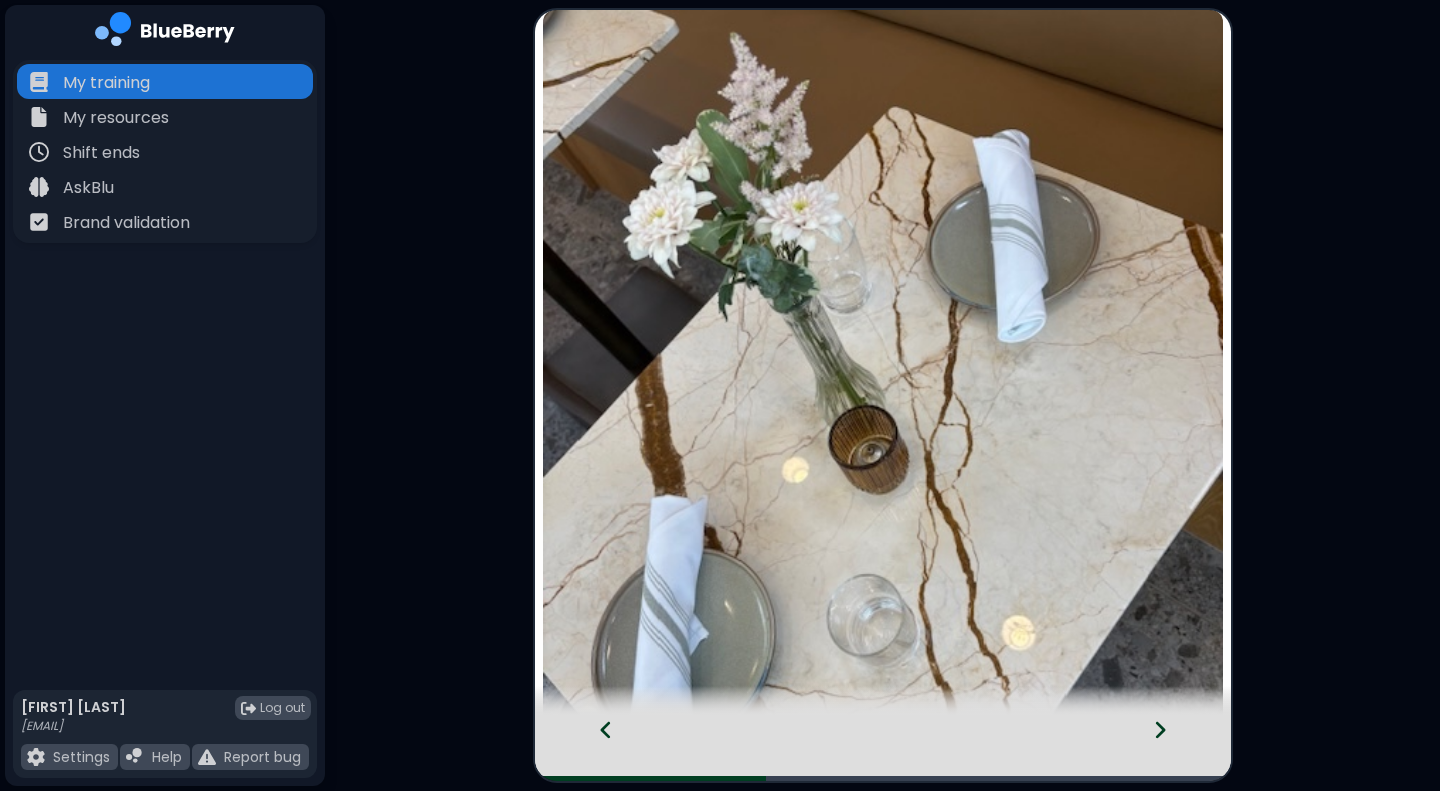 click at bounding box center (1172, 748) 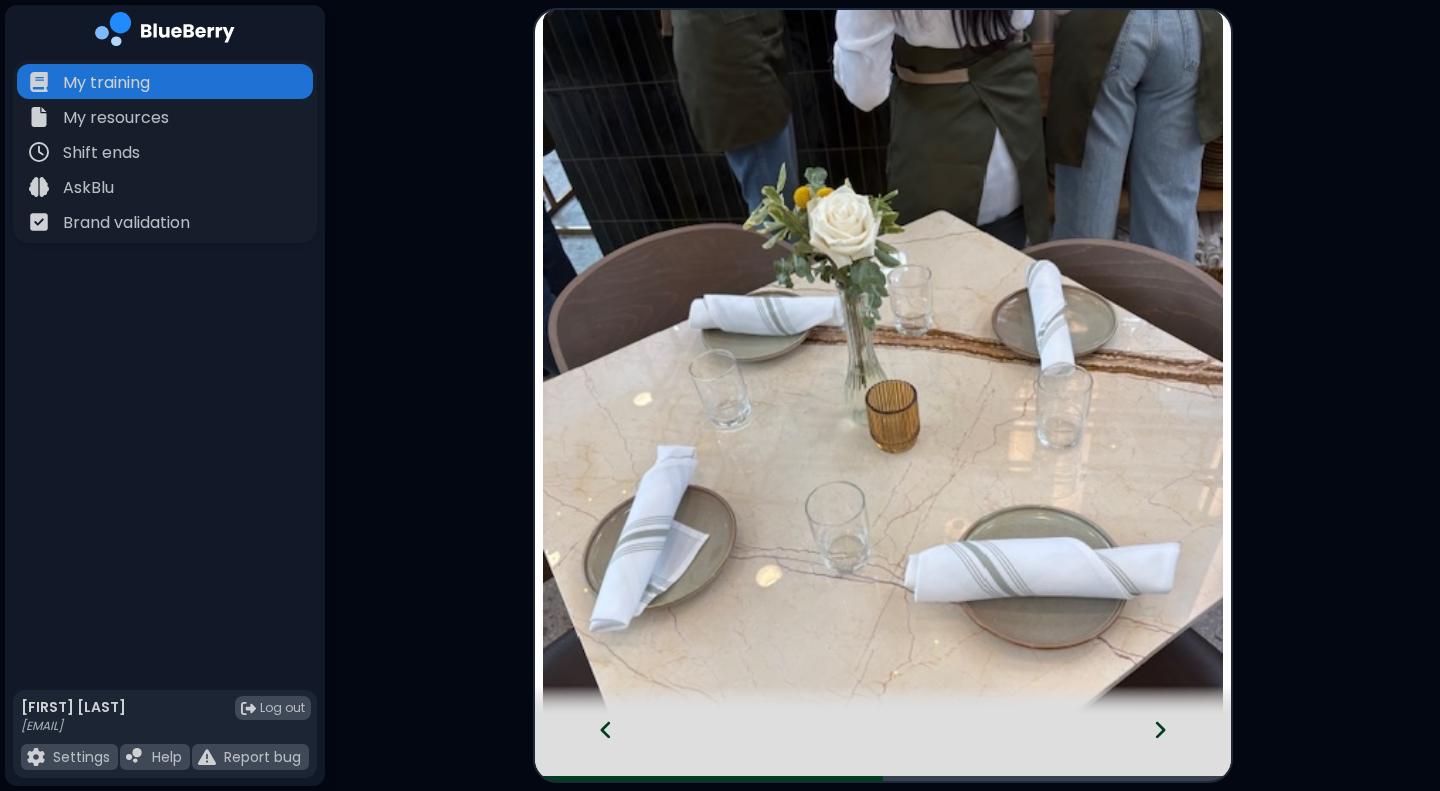 click 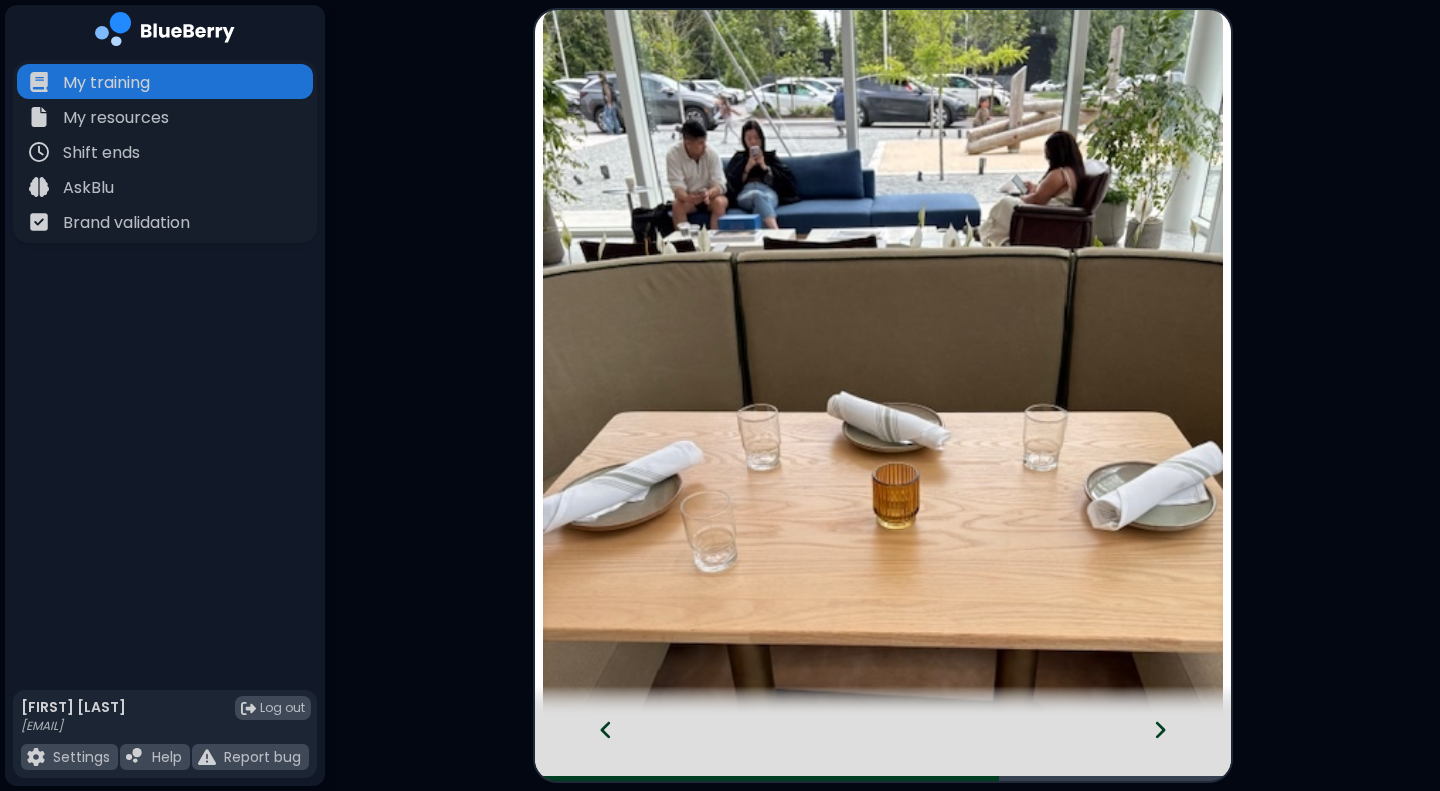 click 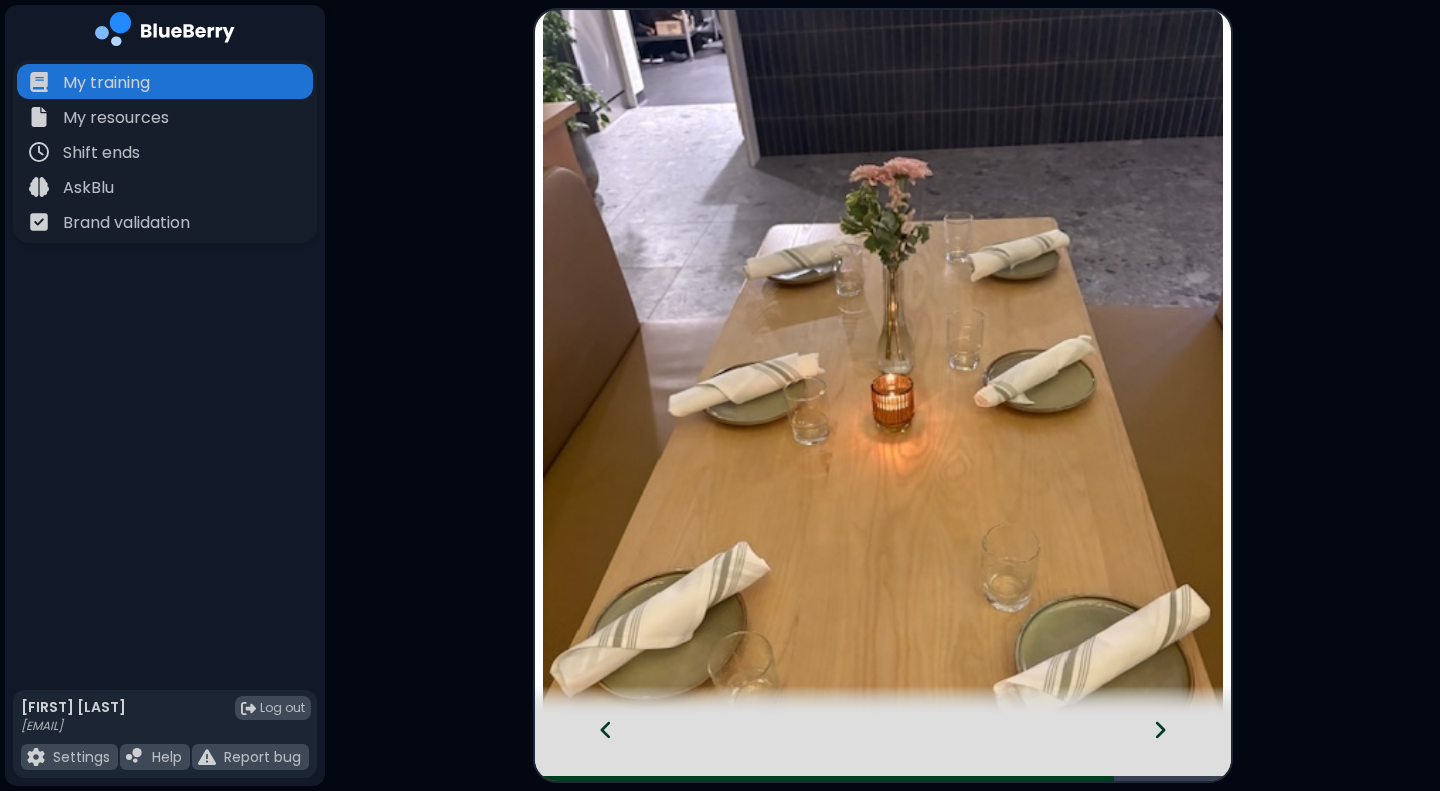 click 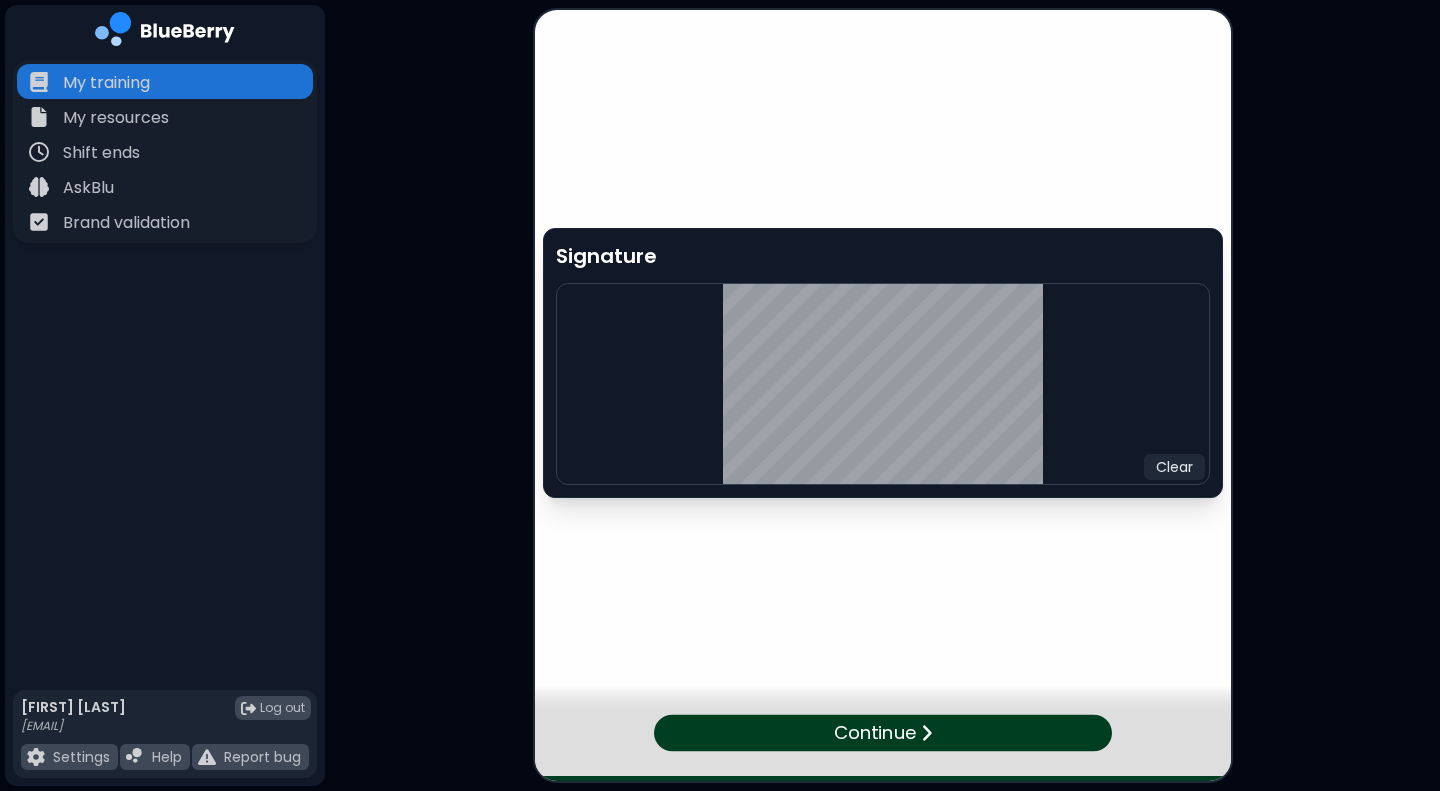 click on "Continue" at bounding box center [883, 733] 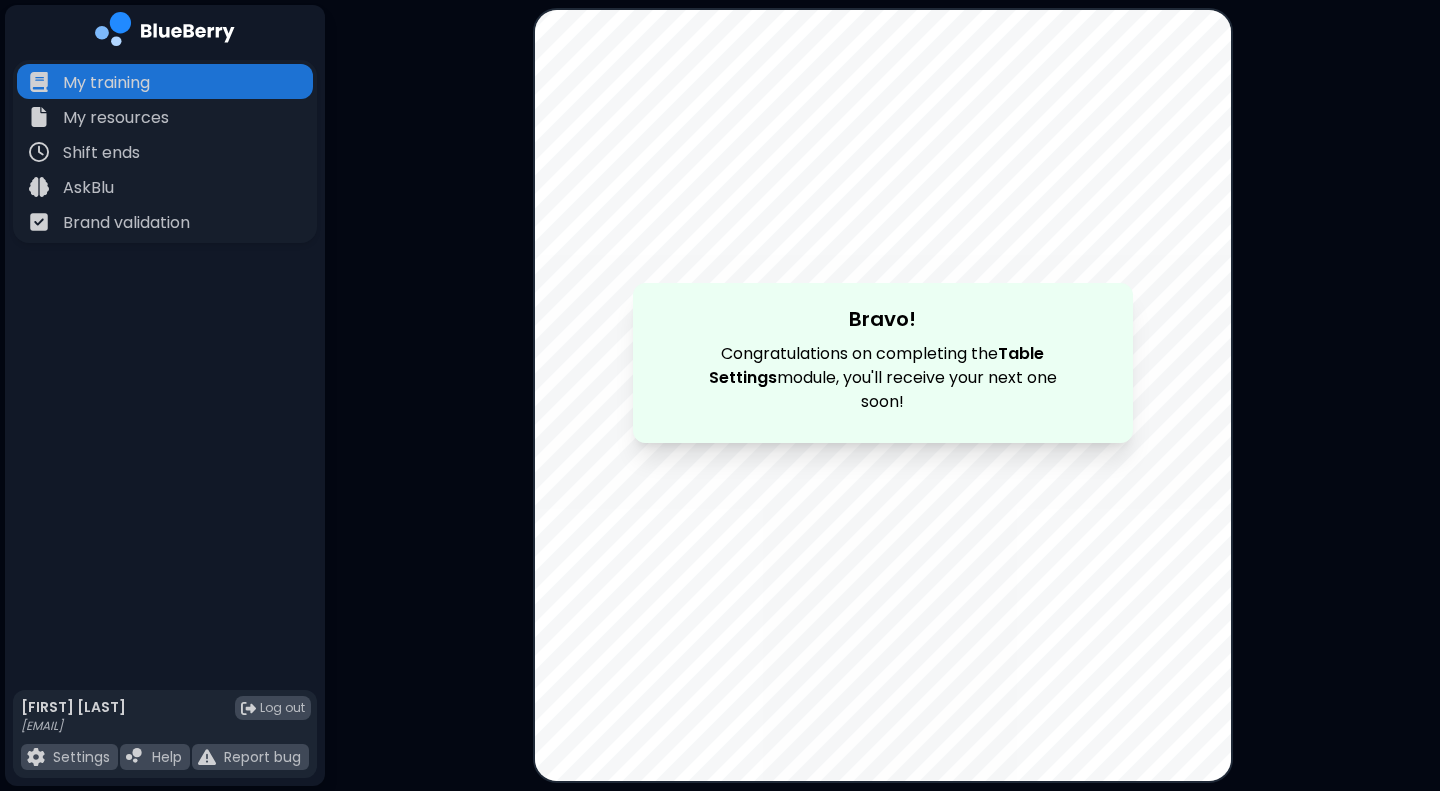click on "My training" at bounding box center (165, 81) 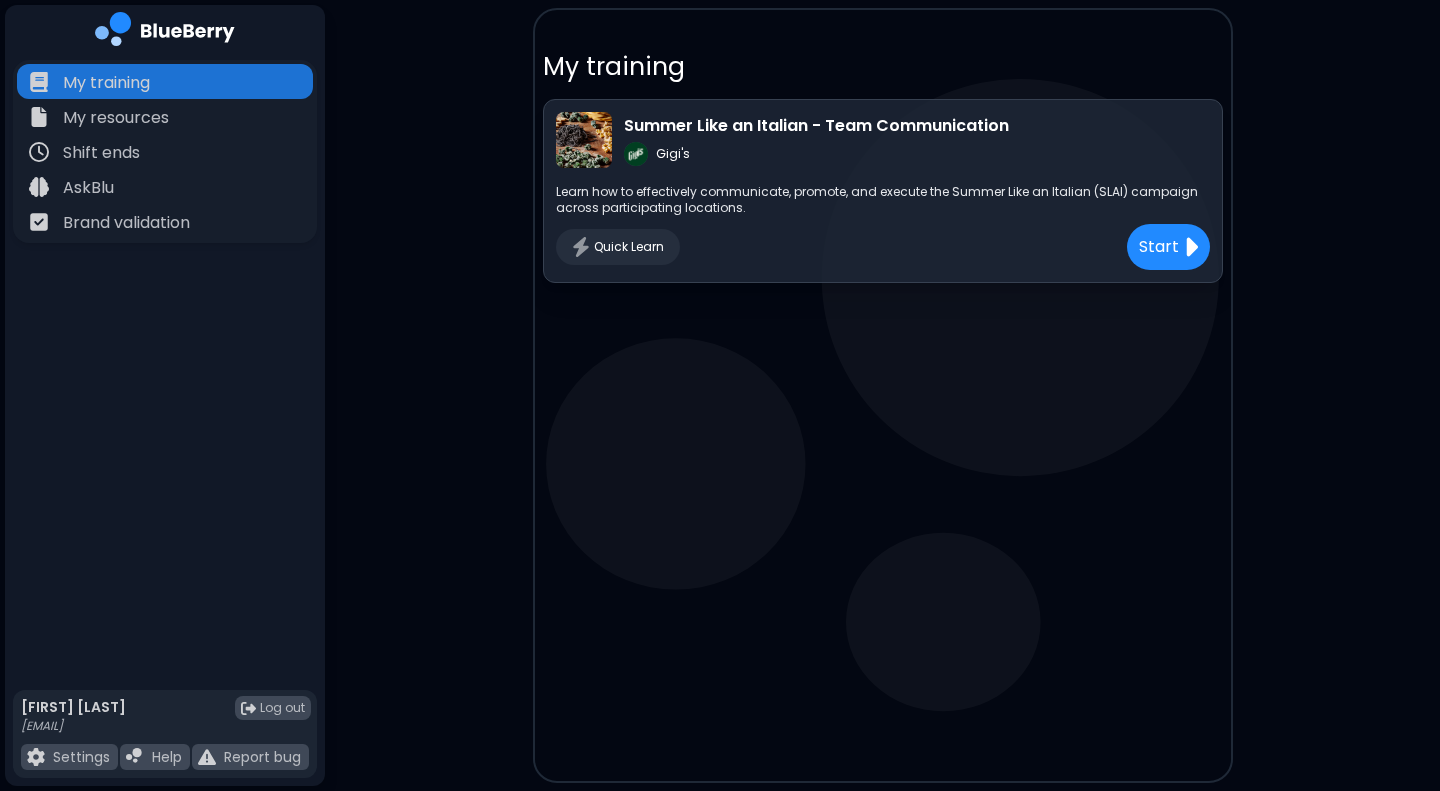 click on "Start" at bounding box center (1159, 247) 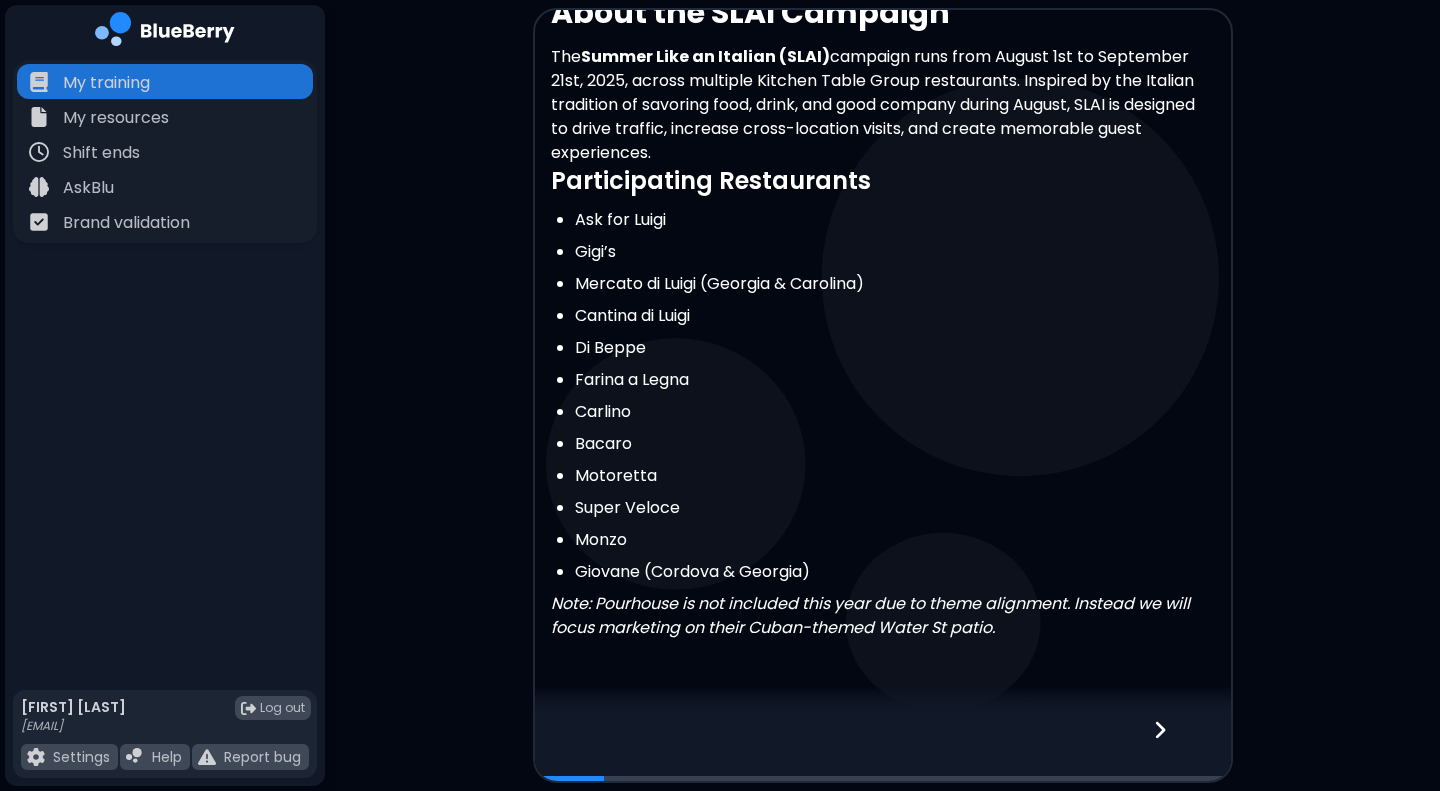 scroll, scrollTop: 382, scrollLeft: 0, axis: vertical 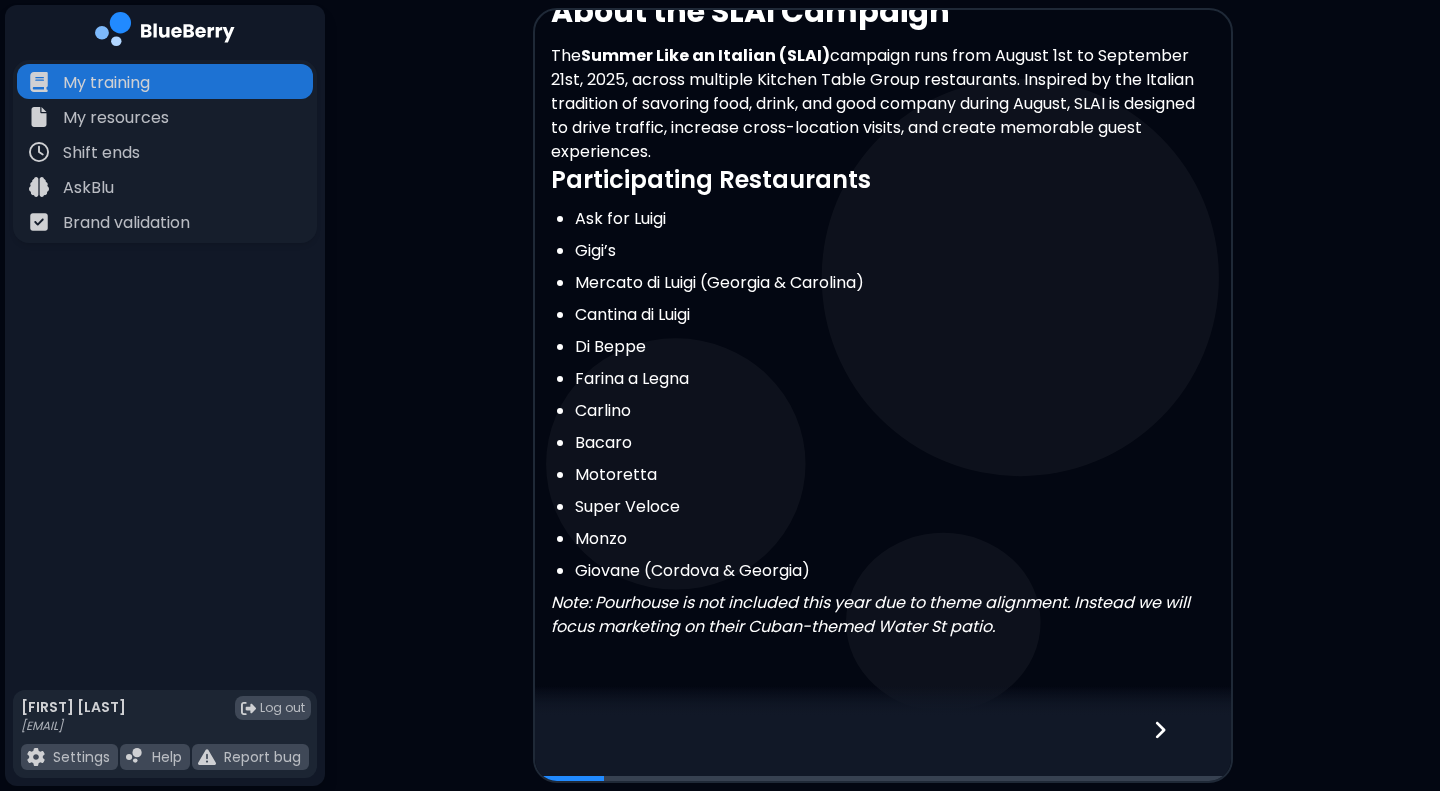 click 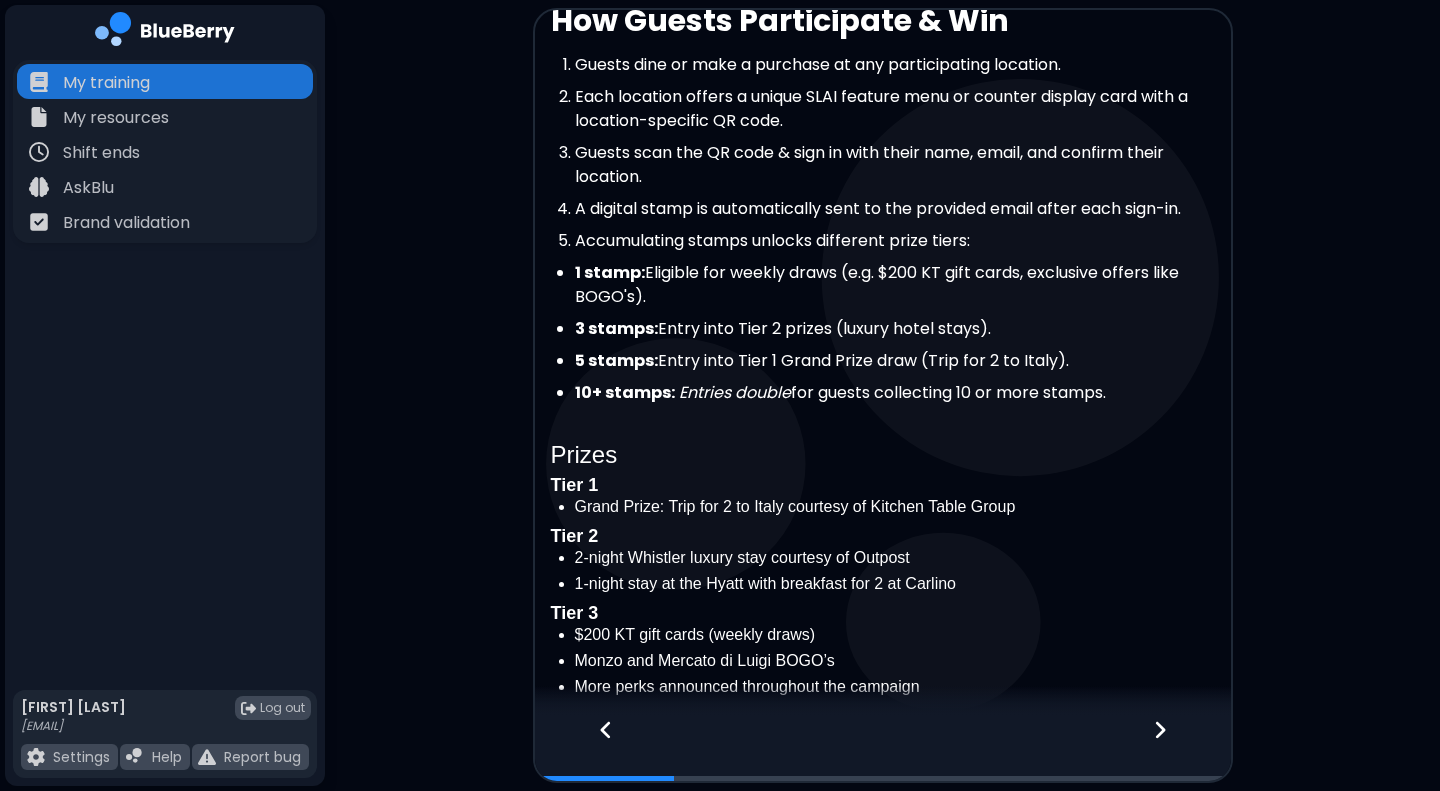 scroll, scrollTop: 377, scrollLeft: 0, axis: vertical 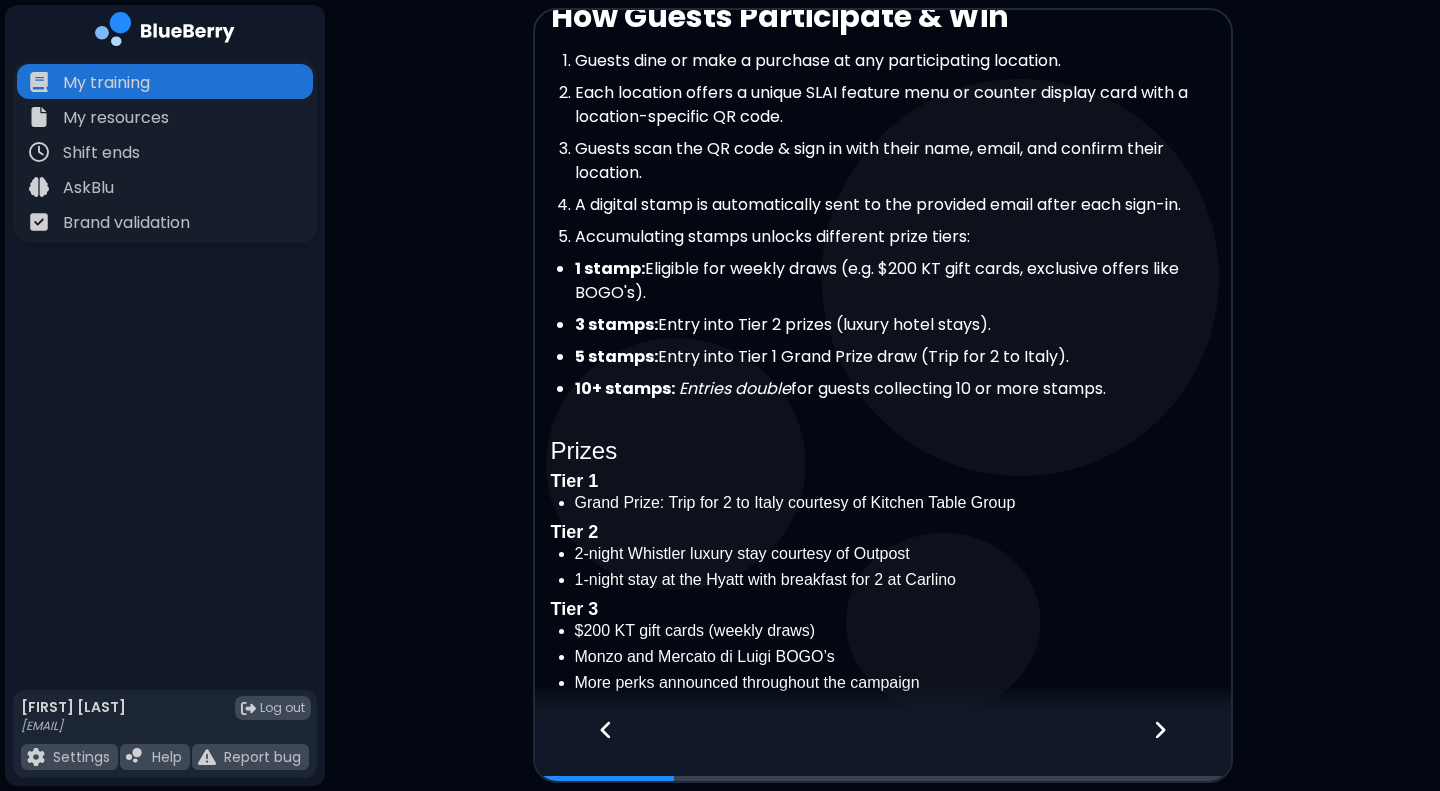 click on "How Guests Participate & Win
Guests dine or make a purchase at any participating location.
Each location offers a unique SLAI feature menu or counter display card with a location-specific QR code.
Guests scan the QR code & sign in with their [NAME], [EMAIL], and confirm their location.
A digital stamp is automatically sent to the provided email after each sign-in.
Accumulating stamps unlocks different prize tiers:
1 stamp: Eligible for weekly draws (e.g. $200 KT gift cards, exclusive offers like BOGO's).
3 stamps: Entry into Tier 2 prizes (luxury hotel stays).
5 stamps: Entry into Tier 1 Grand Prize draw (Trip for 2 to Italy).
10+ stamps: Entries double for guests collecting 10 or more stamps.
Prizes
Tier 1
Grand Prize: Trip for 2 to Italy courtesy of Kitchen Table Group
Tier 2
2-night Whistler luxury stay courtesy of Outpost
1-night stay at the Hyatt with breakfast for 2 at Carlino
Tier 3
$200 KT gift cards (weekly draws)" at bounding box center (720, 395) 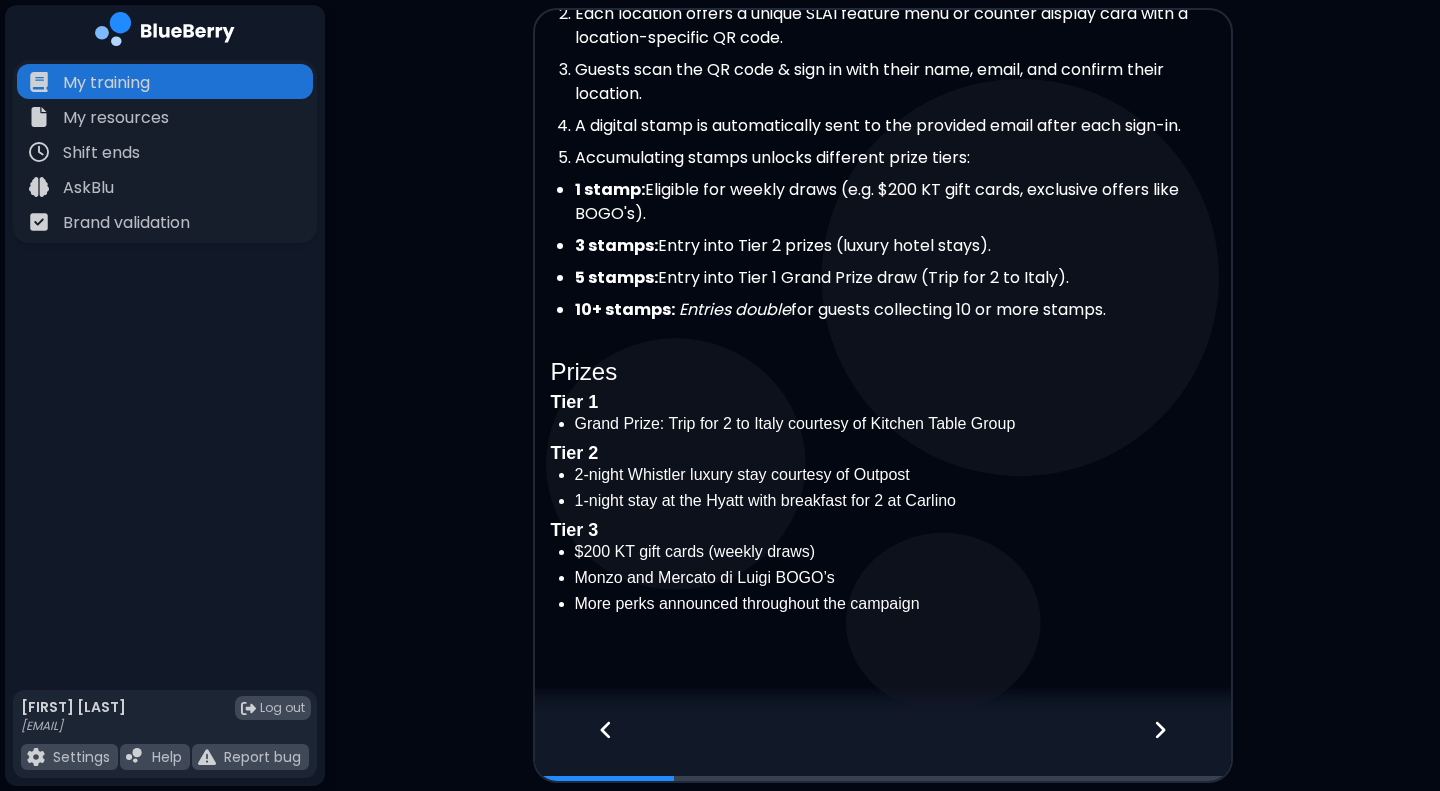 scroll, scrollTop: 490, scrollLeft: 0, axis: vertical 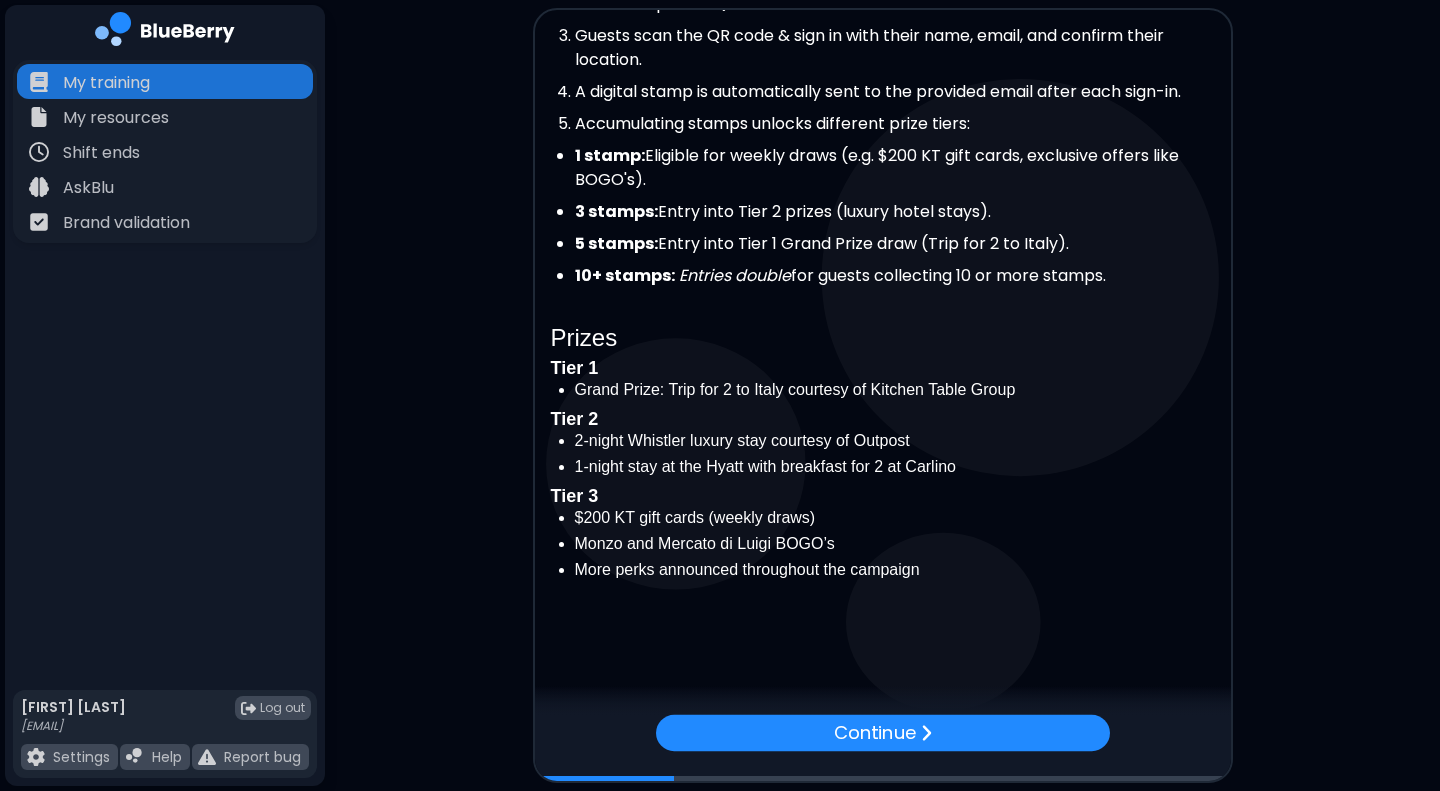click on "Continue" at bounding box center (883, 733) 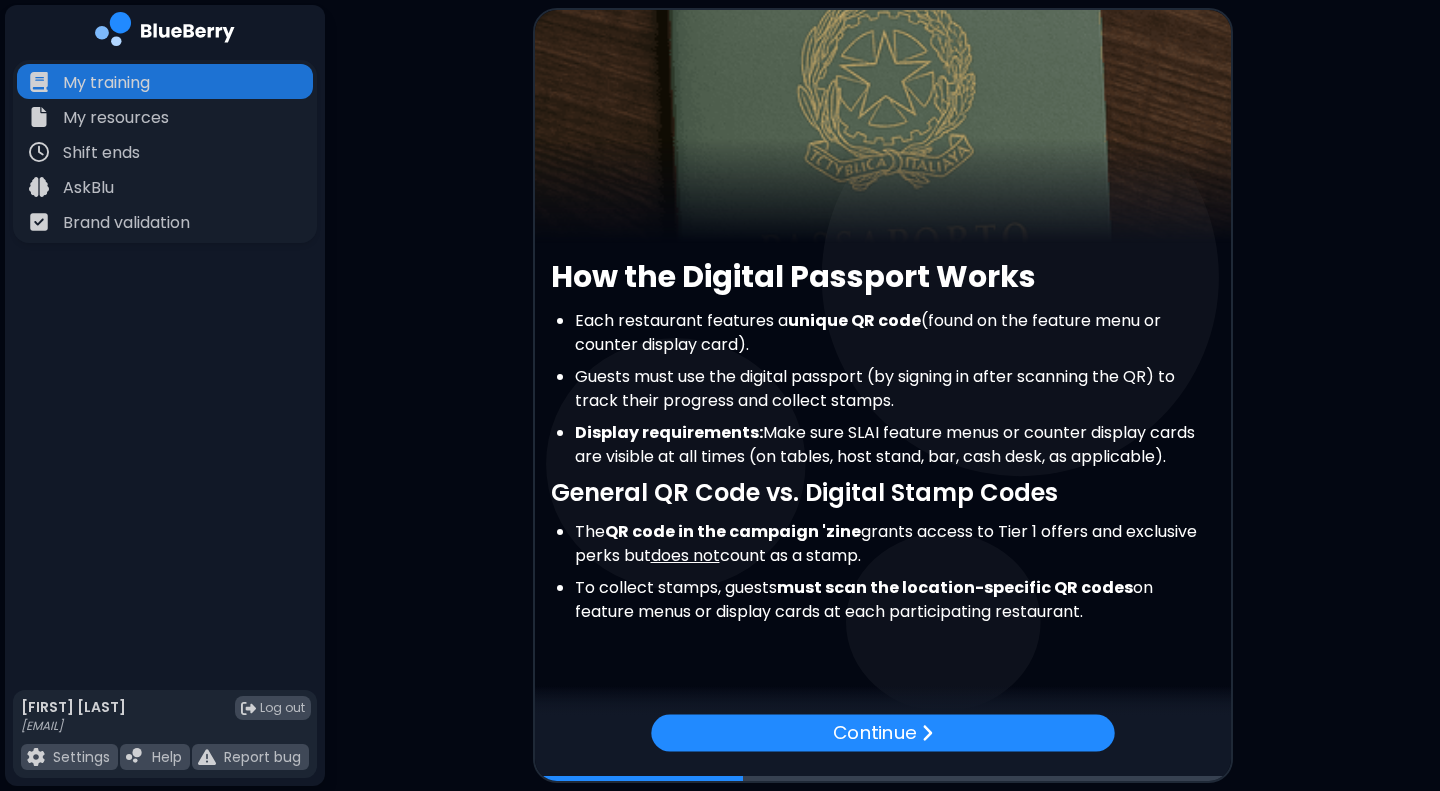scroll, scrollTop: 162, scrollLeft: 0, axis: vertical 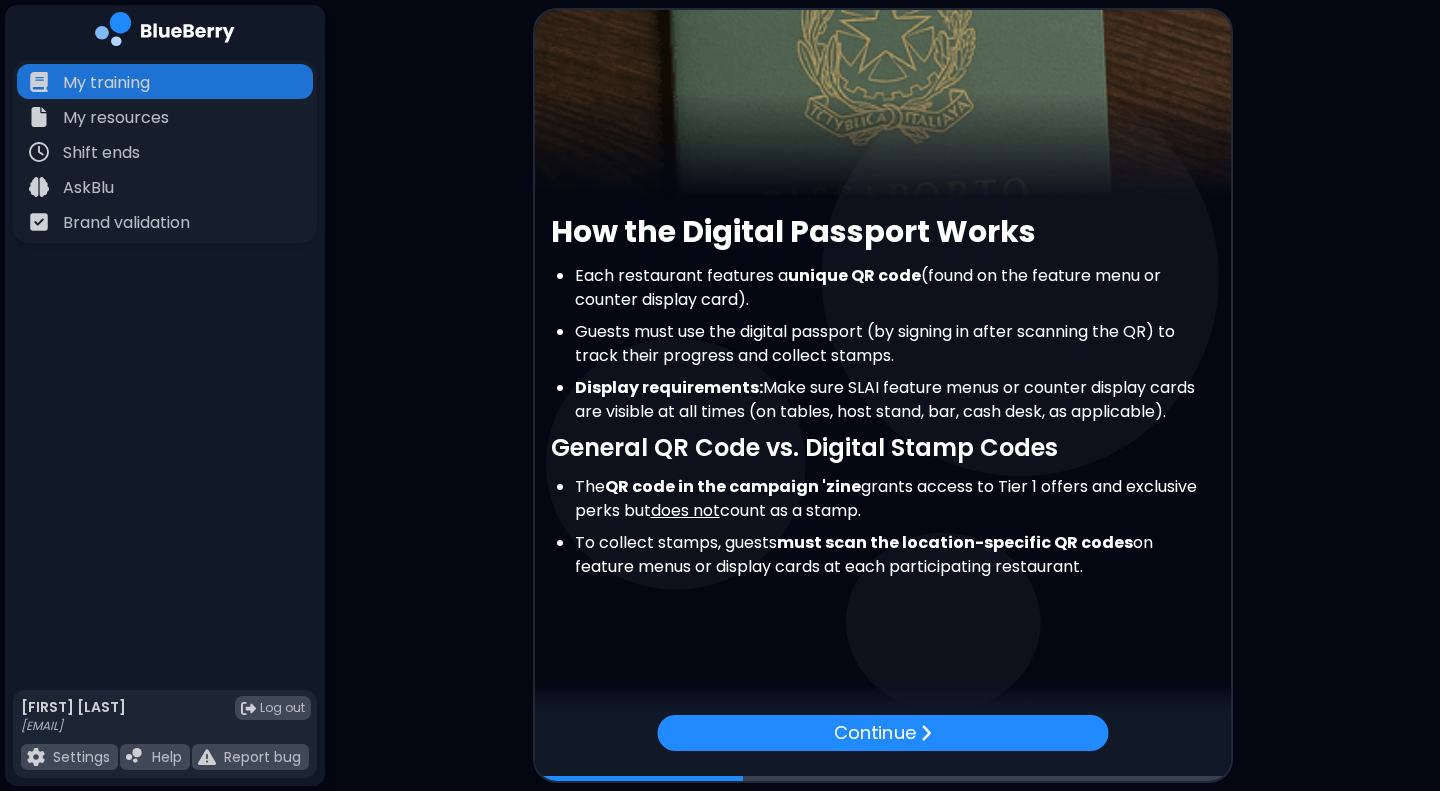 click on "Continue" at bounding box center (874, 733) 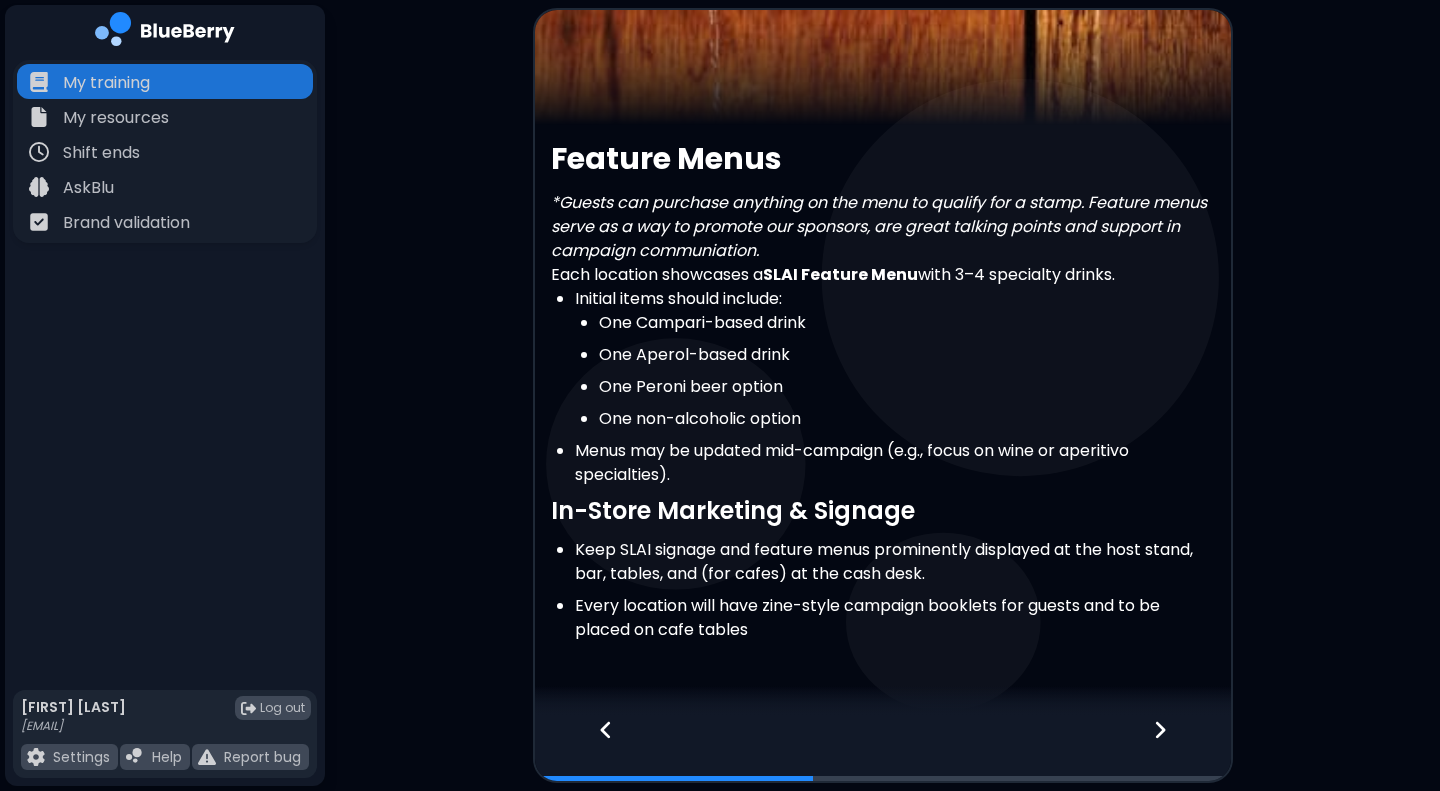 scroll, scrollTop: 298, scrollLeft: 0, axis: vertical 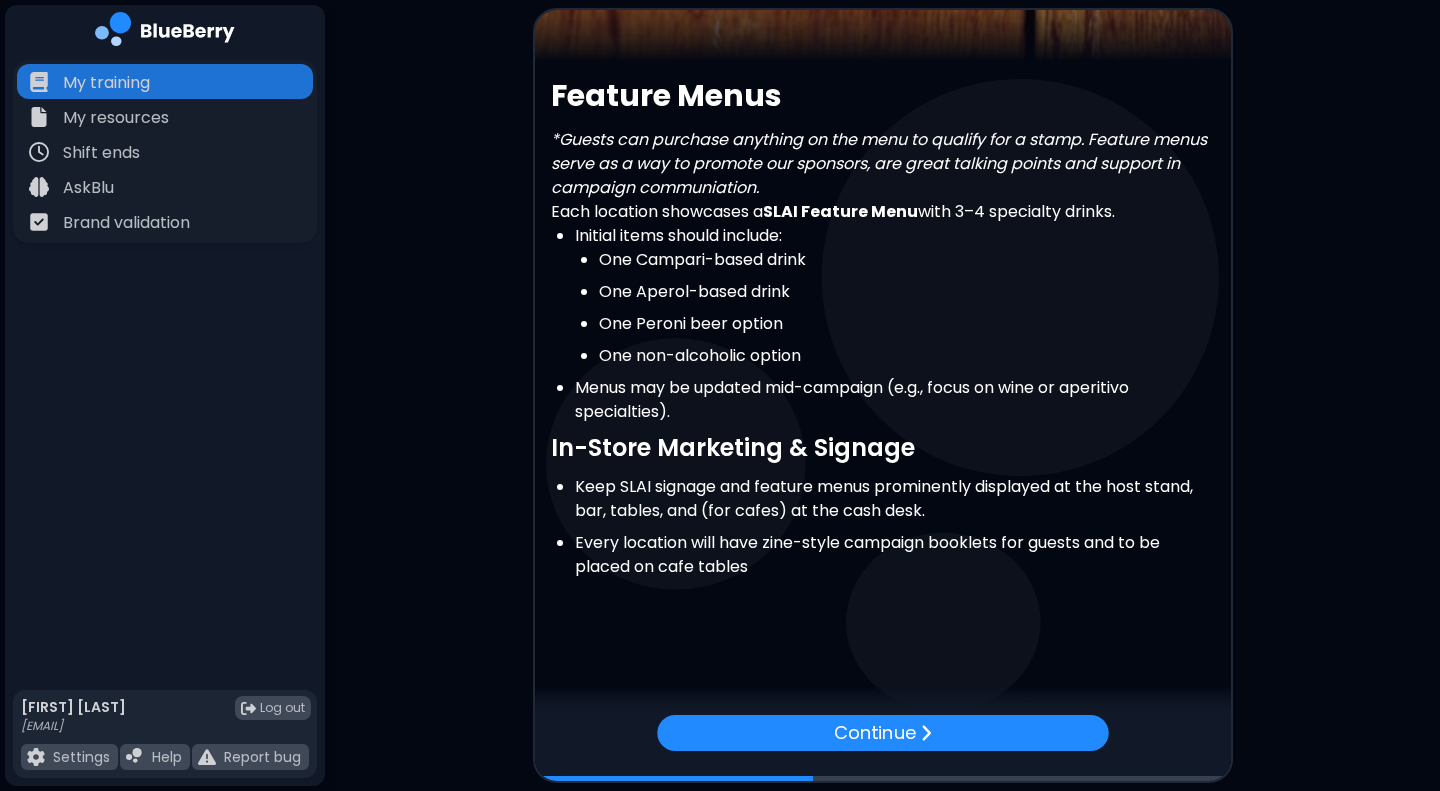 click on "Continue" at bounding box center [874, 733] 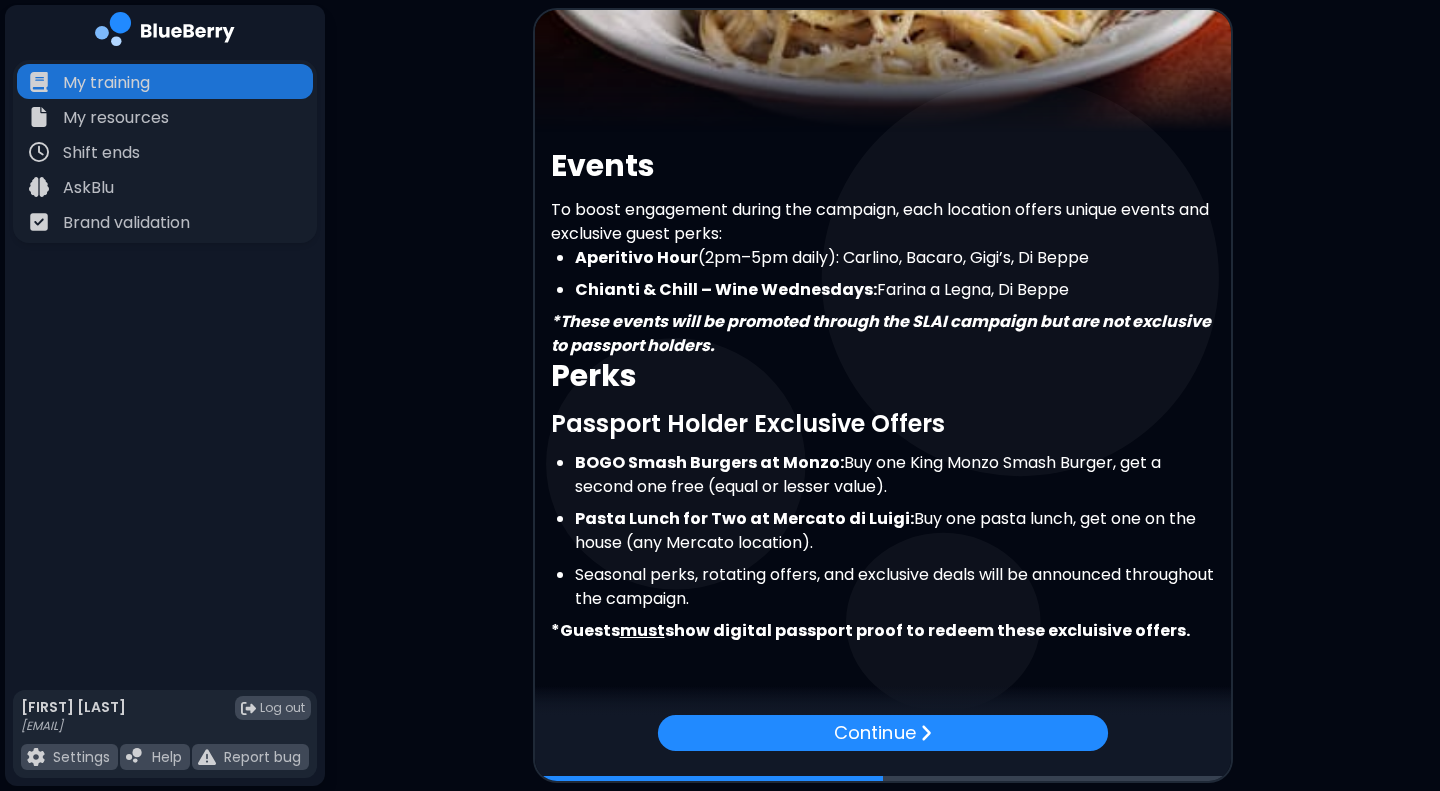 scroll, scrollTop: 284, scrollLeft: 0, axis: vertical 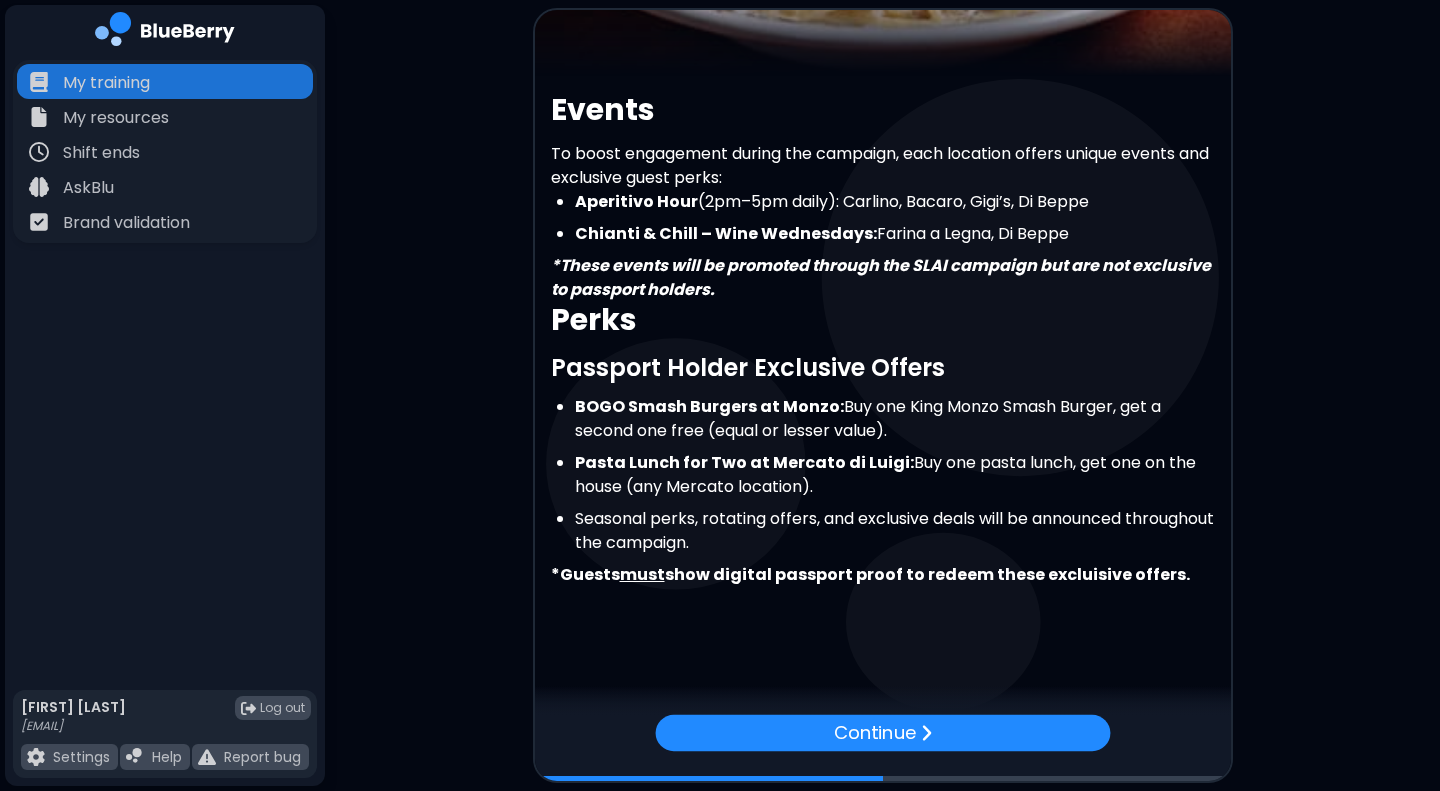 click on "Continue" at bounding box center (874, 733) 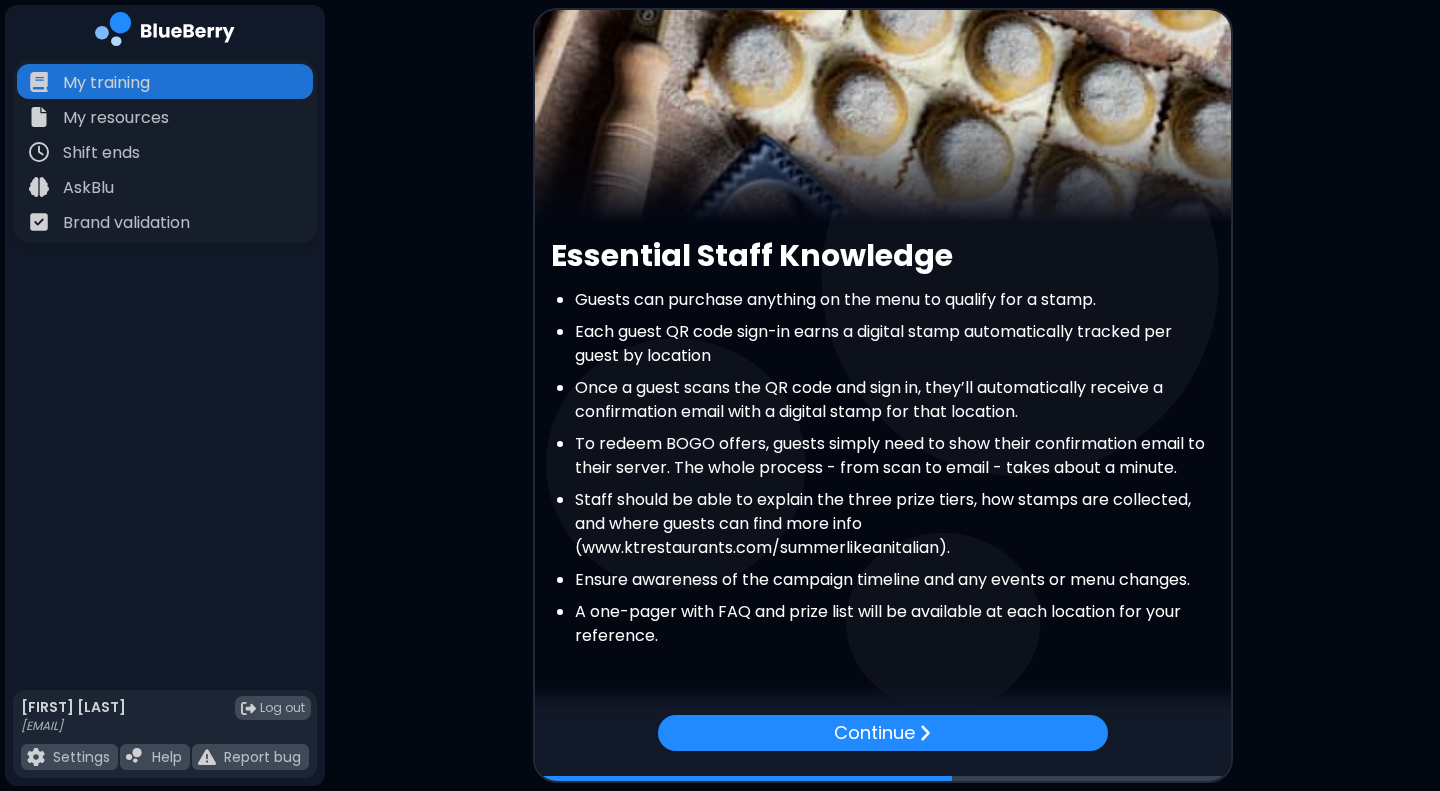 scroll, scrollTop: 207, scrollLeft: 0, axis: vertical 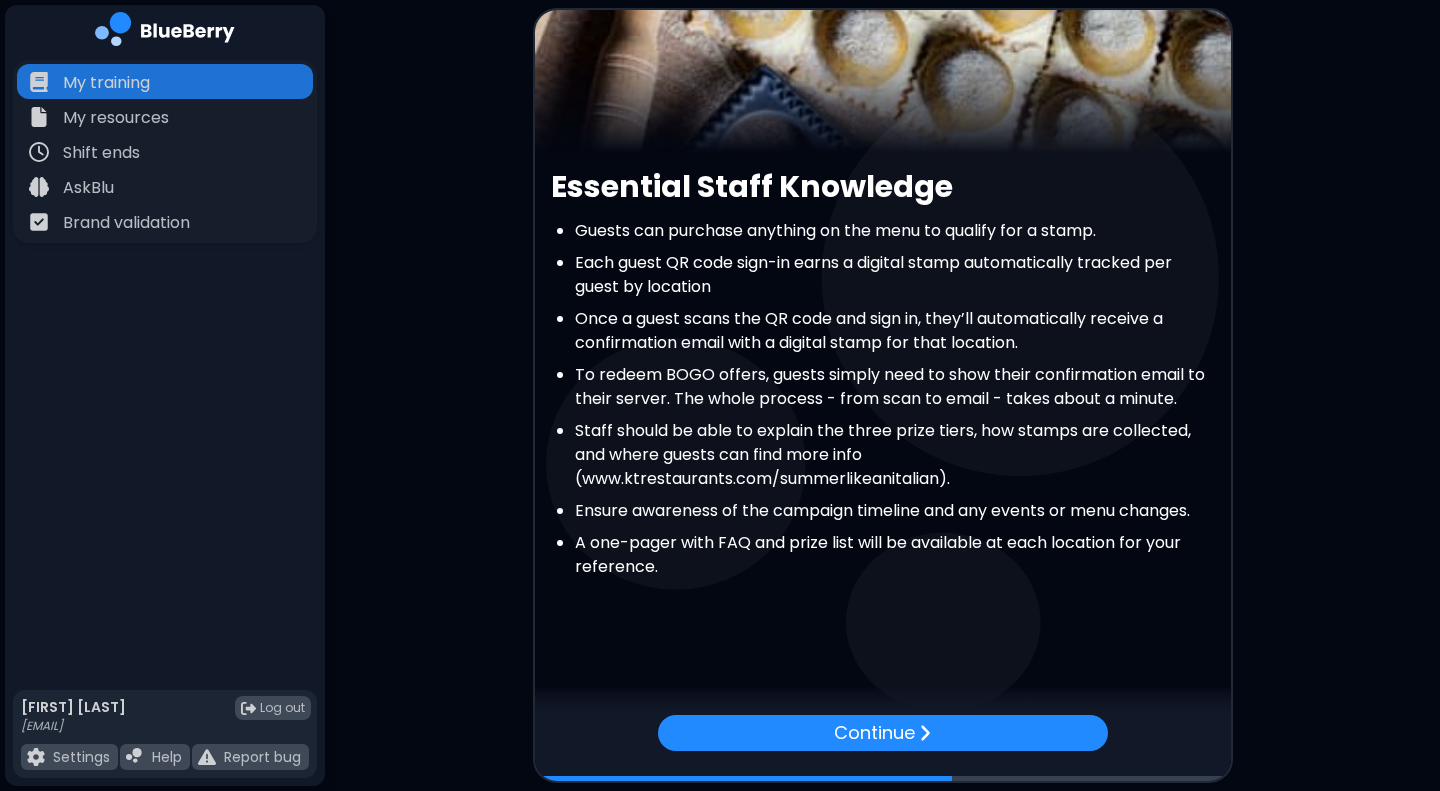 click on "Continue" at bounding box center [874, 733] 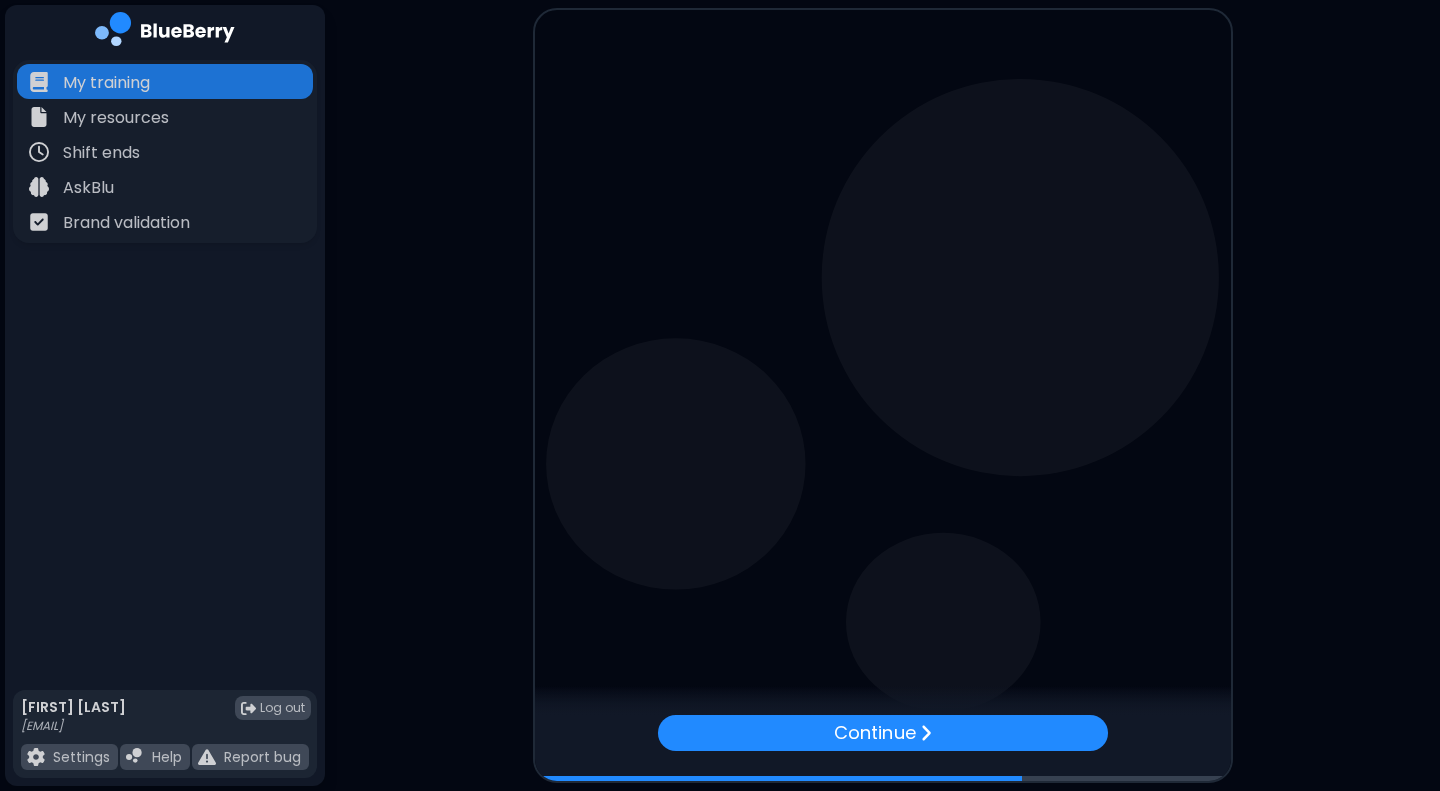 scroll, scrollTop: 0, scrollLeft: 0, axis: both 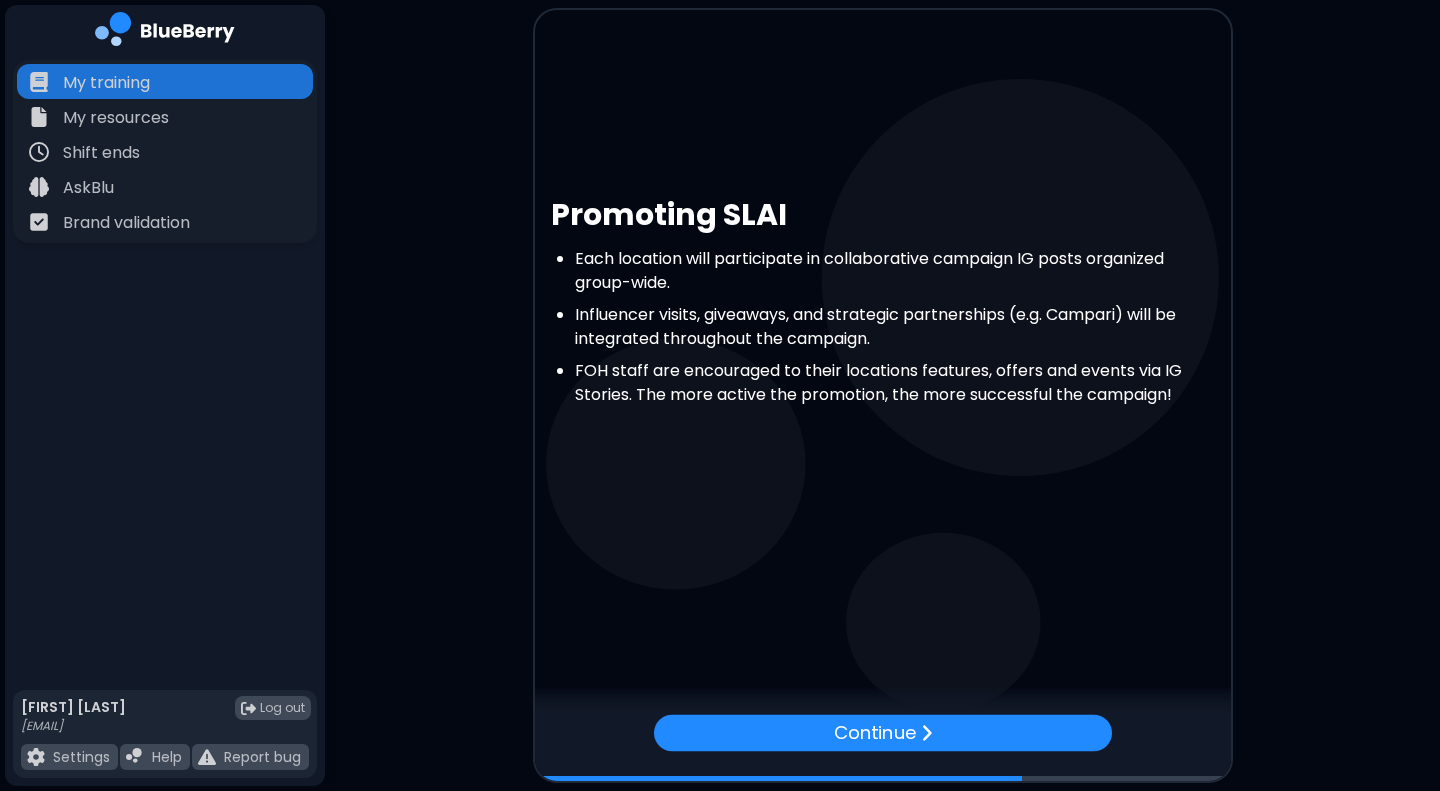 click on "Continue" at bounding box center [874, 733] 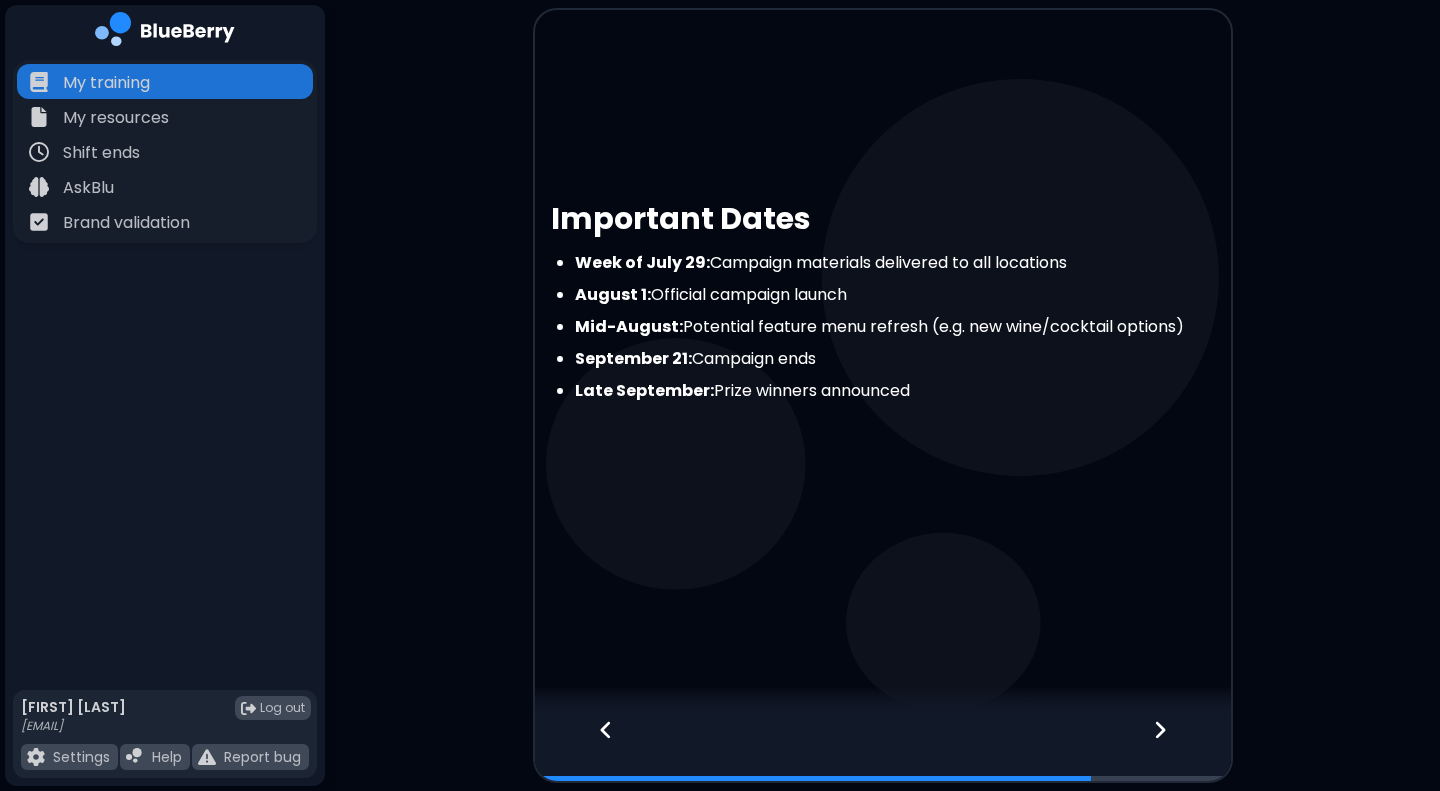 click at bounding box center (1172, 748) 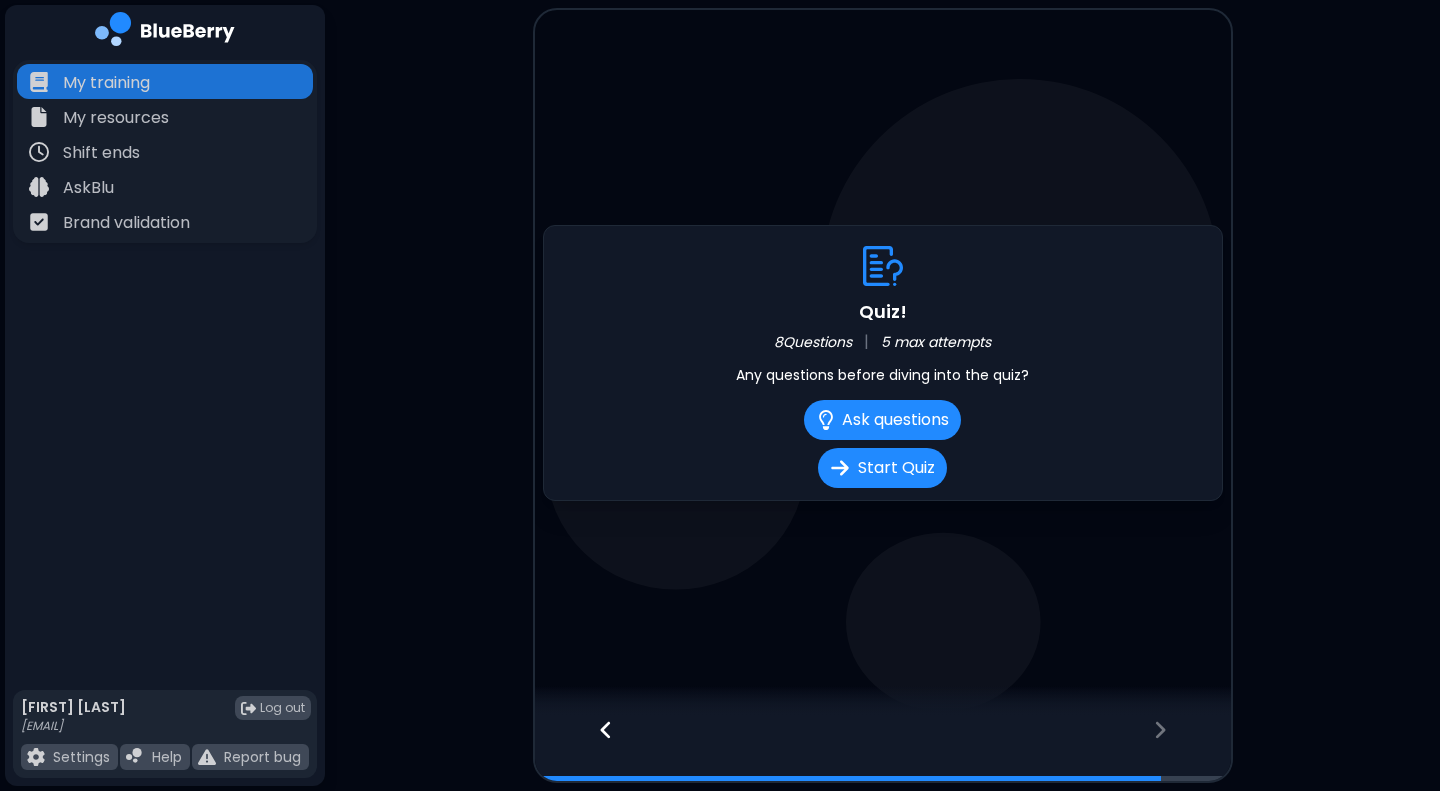 click on "Ask questions" at bounding box center [882, 420] 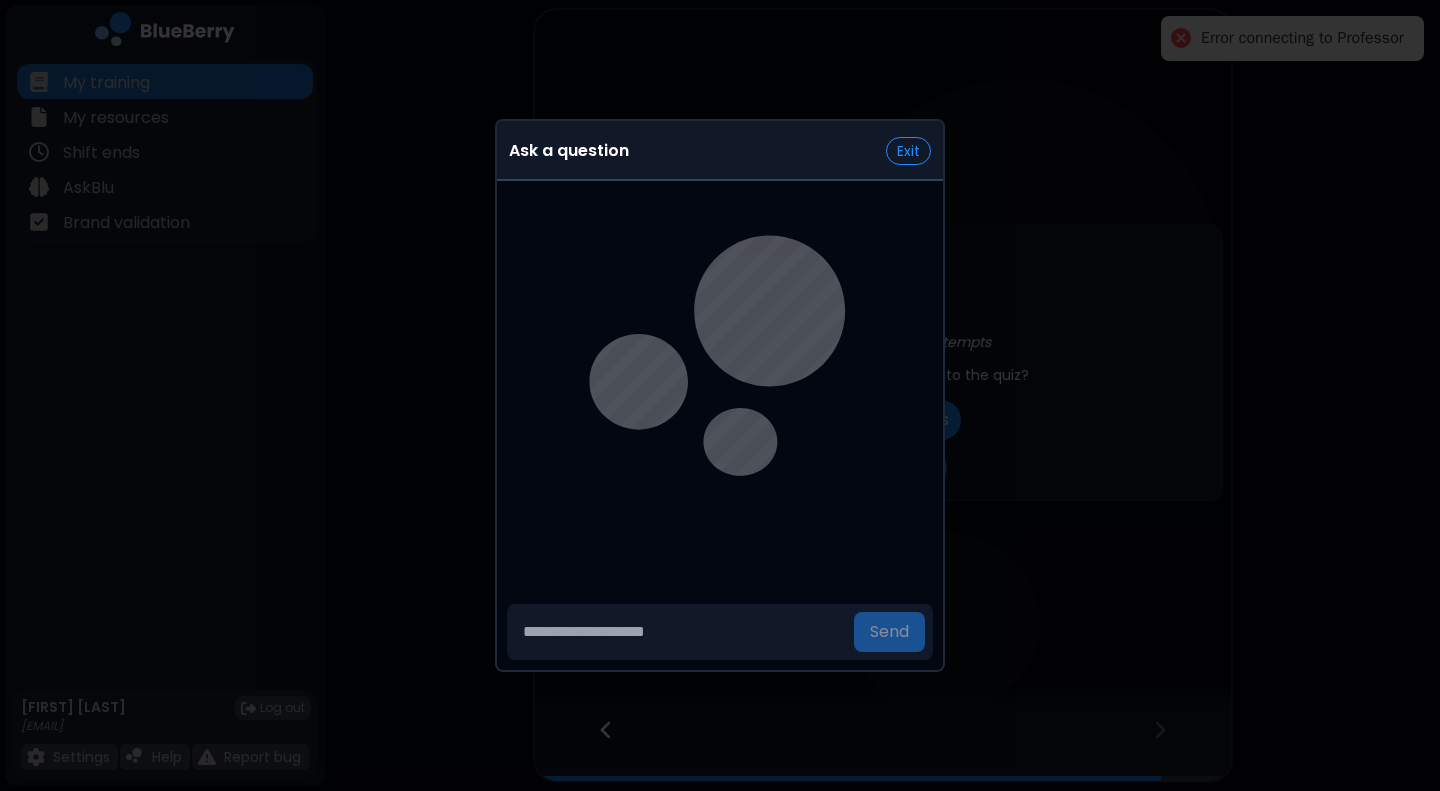 click on "Exit" at bounding box center [908, 151] 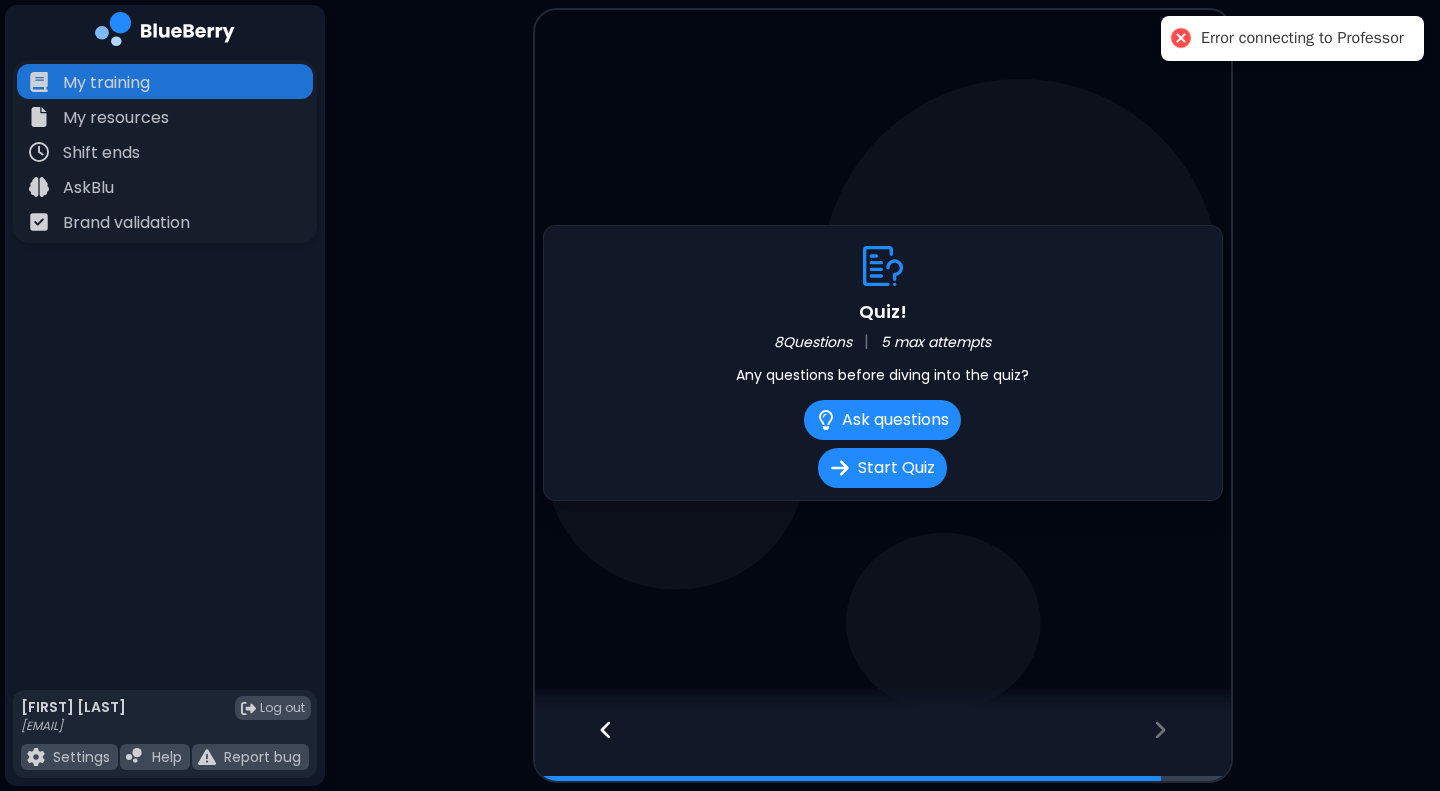 click on "Start Quiz" at bounding box center [882, 468] 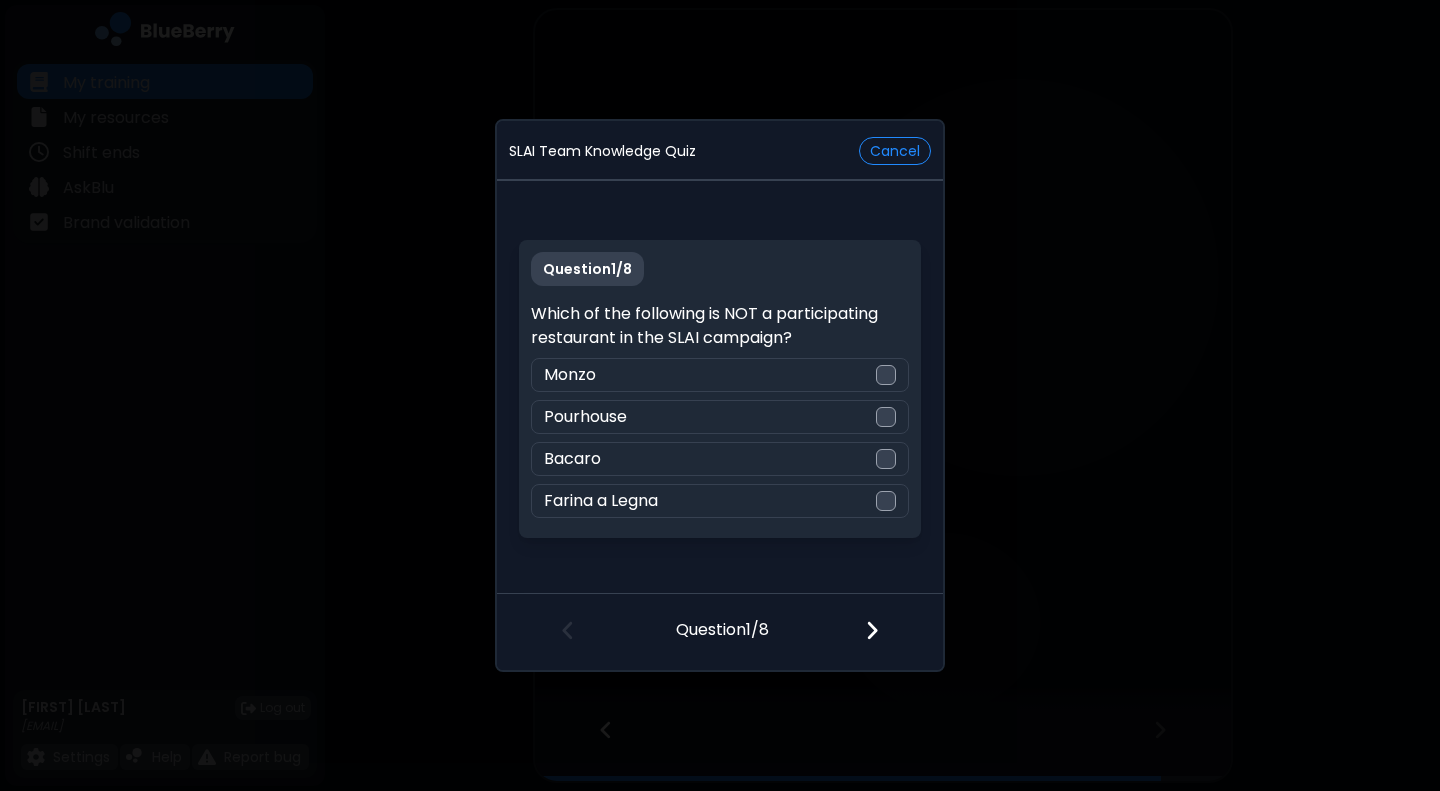 click on "Pourhouse" at bounding box center [719, 417] 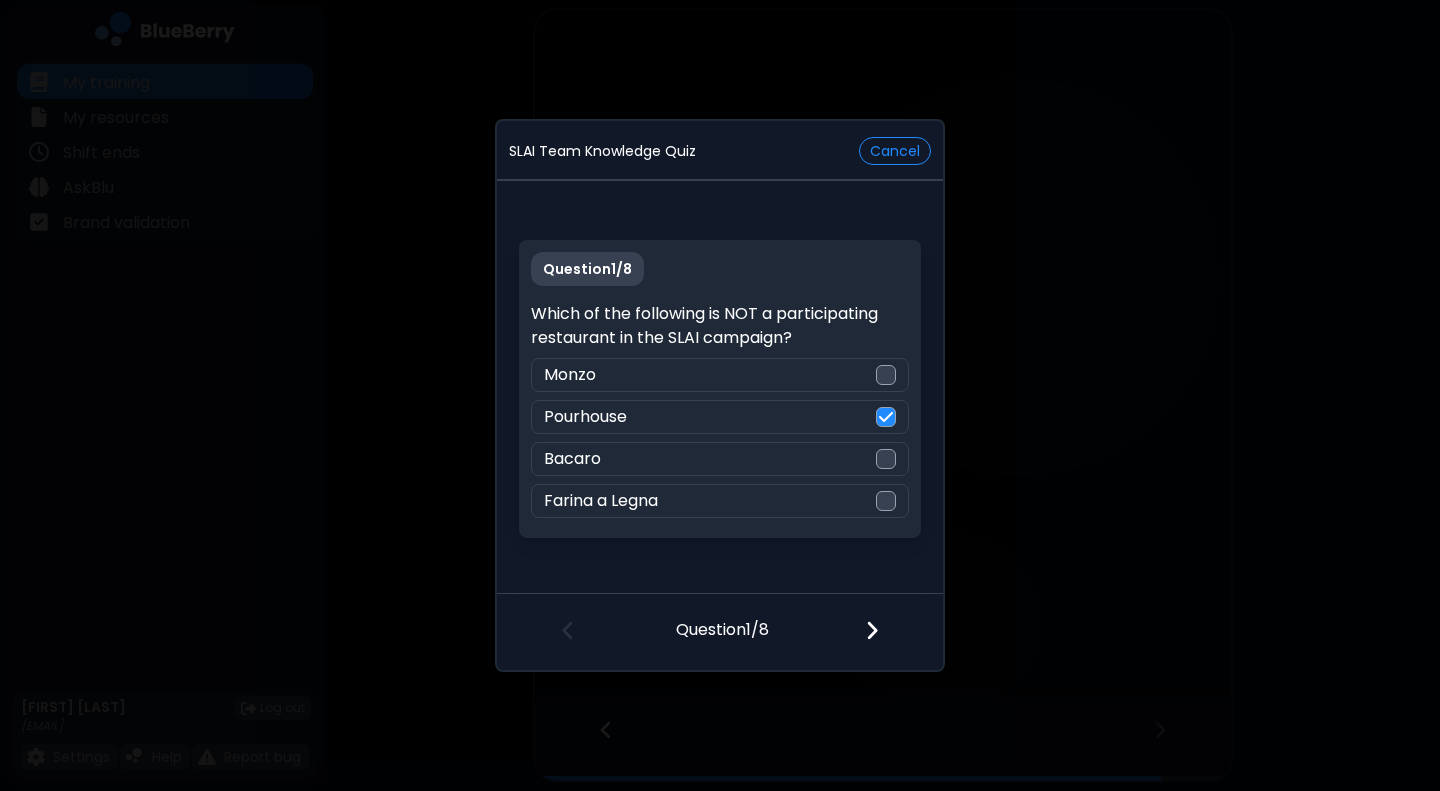 click at bounding box center (884, 632) 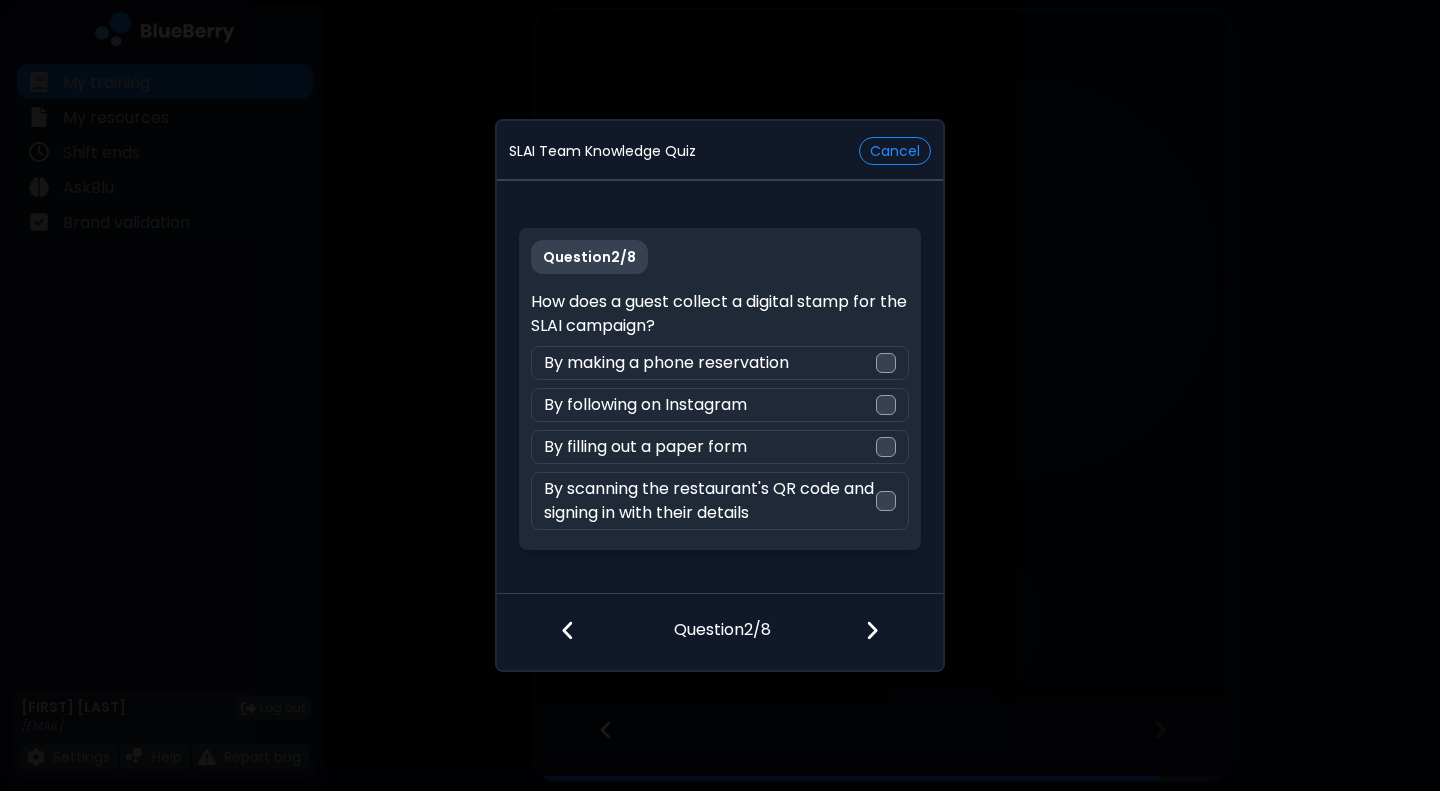 click on "By scanning the restaurant's QR code and signing in with their details" at bounding box center (709, 501) 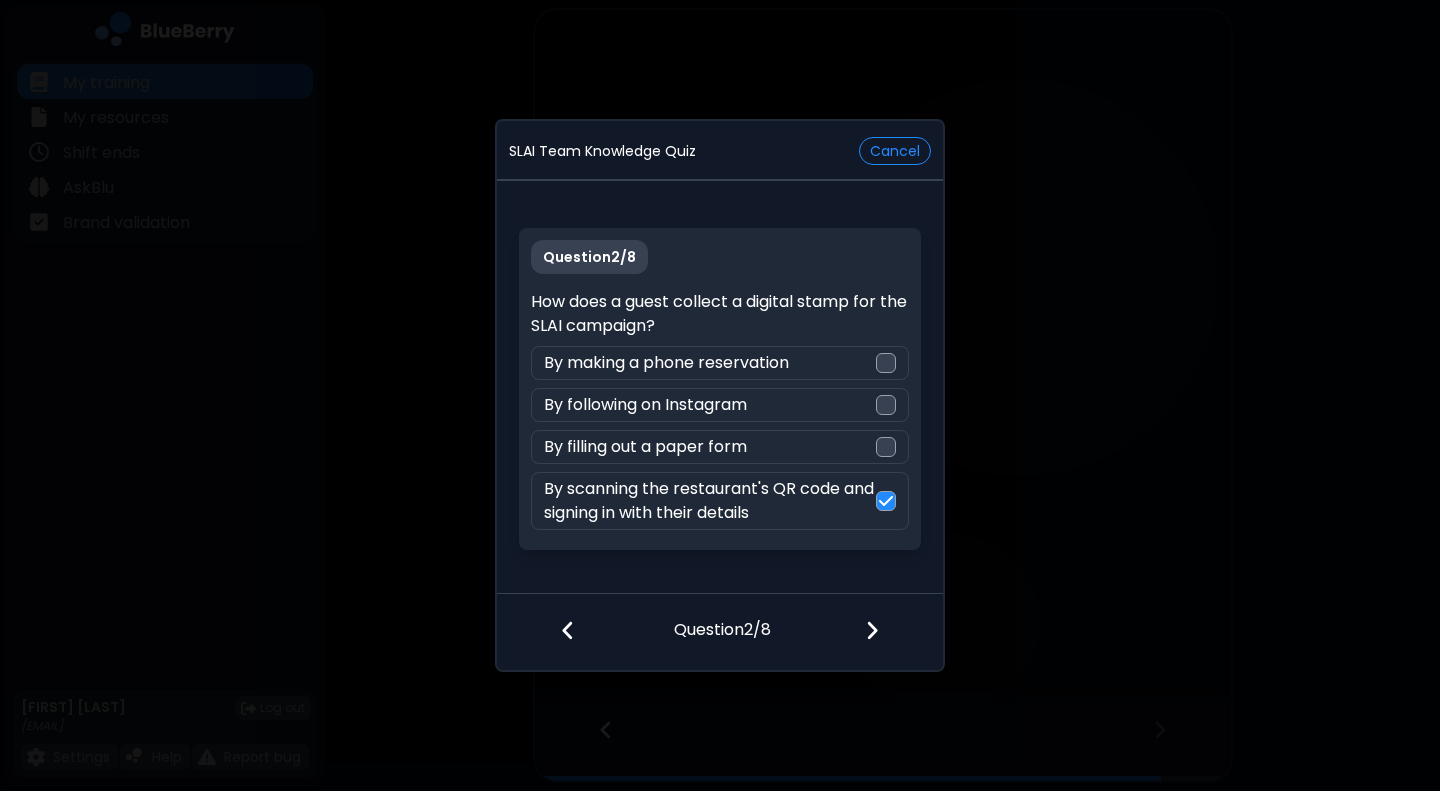 click at bounding box center [884, 632] 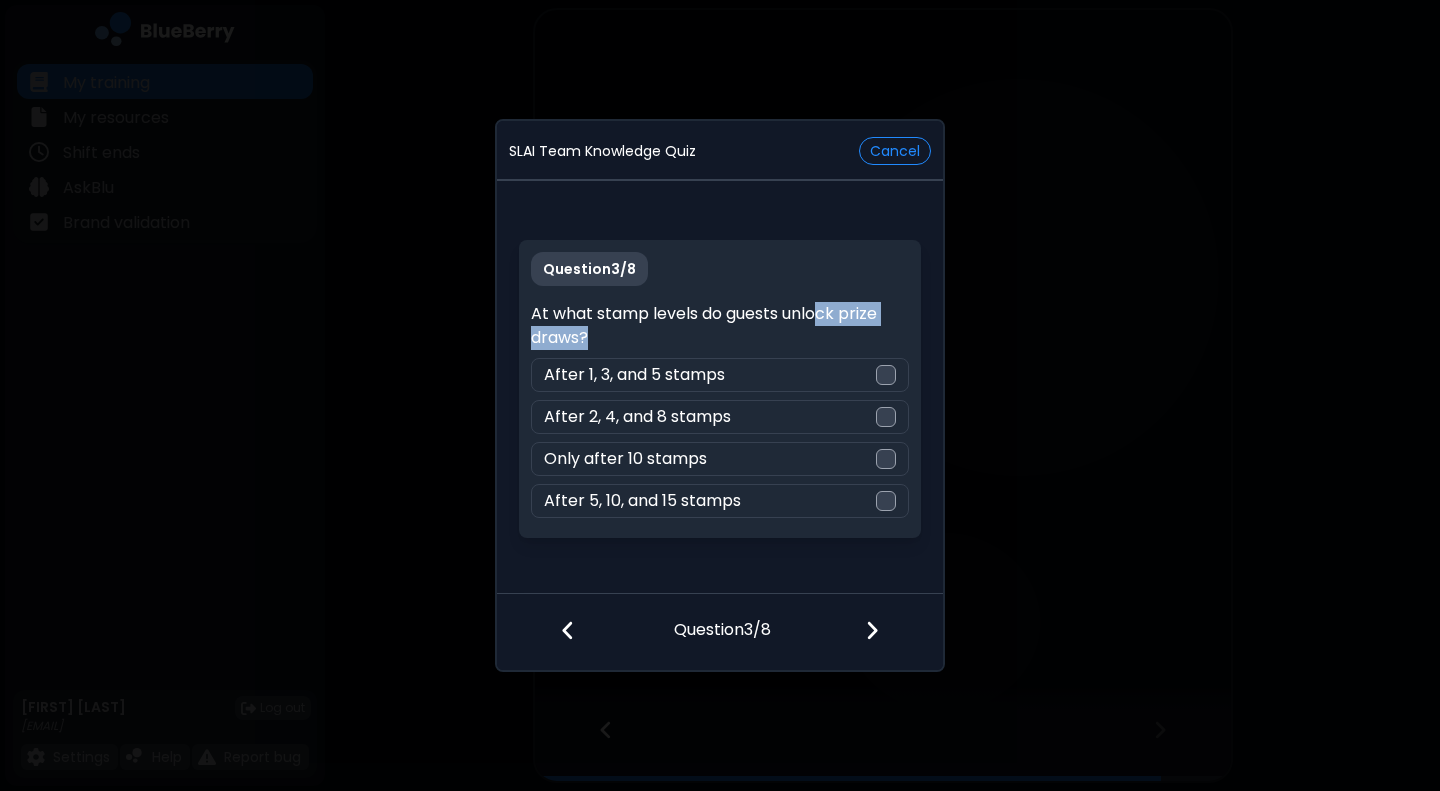 drag, startPoint x: 819, startPoint y: 316, endPoint x: 782, endPoint y: 338, distance: 43.046486 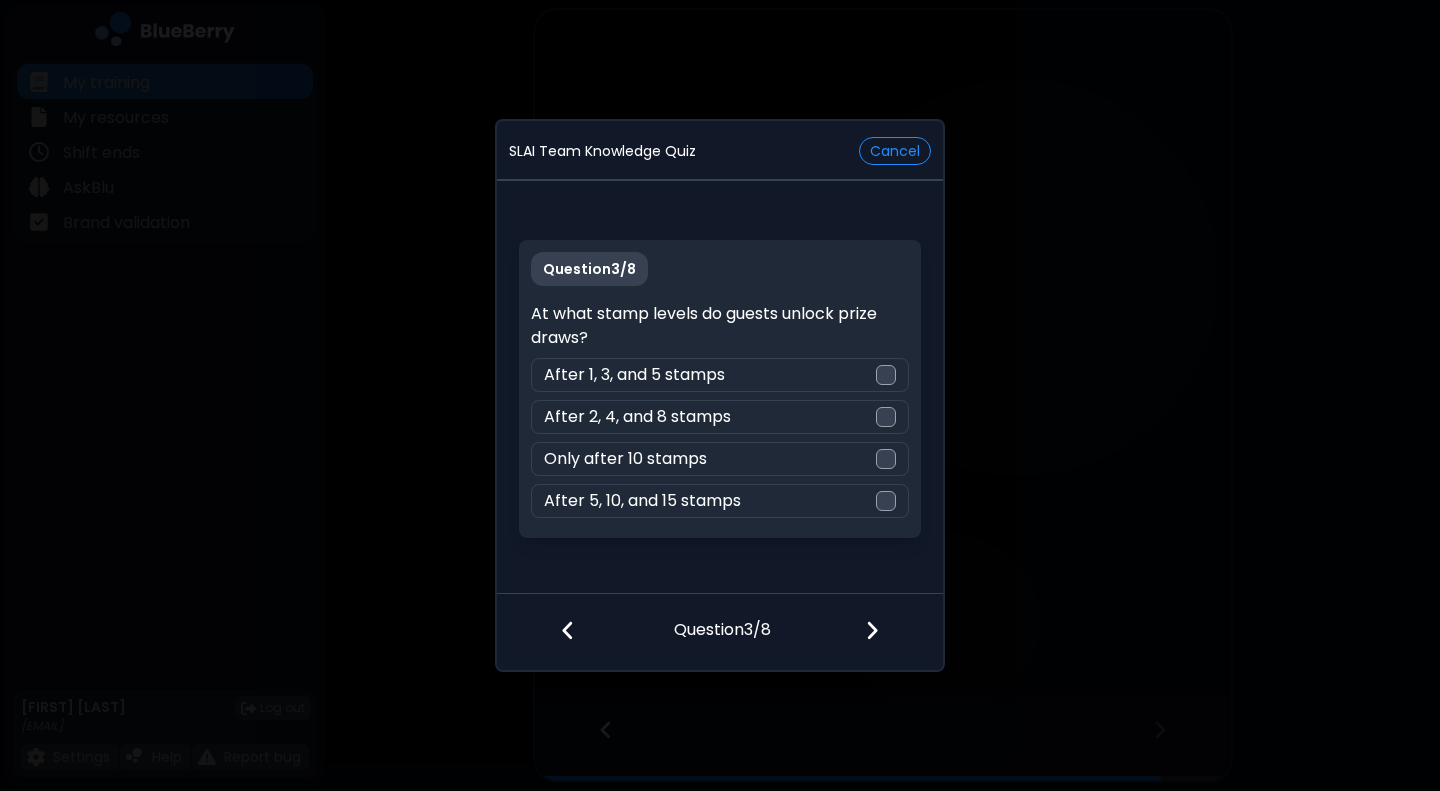 click on "After 1, 3, and 5 stamps" at bounding box center [719, 375] 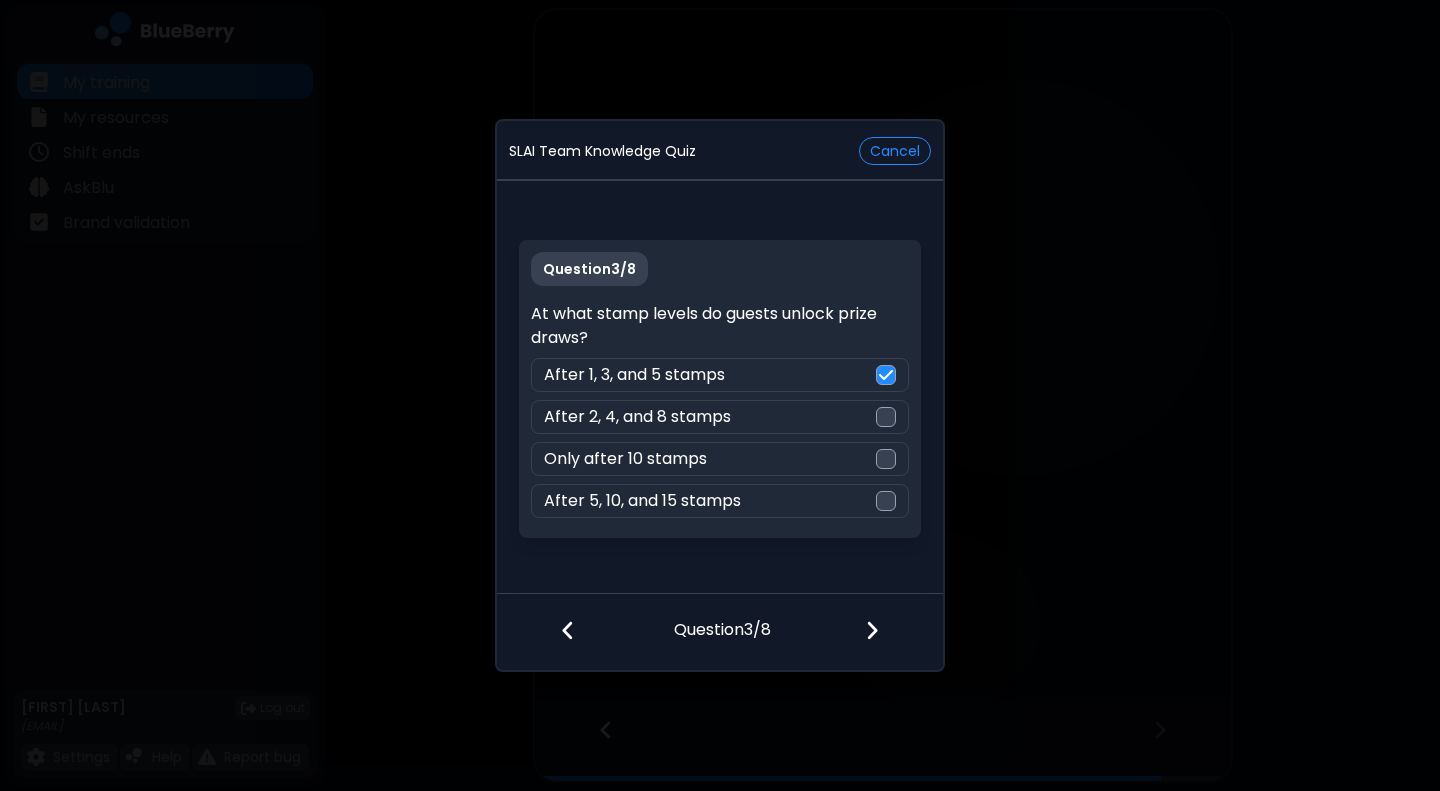 click at bounding box center [872, 630] 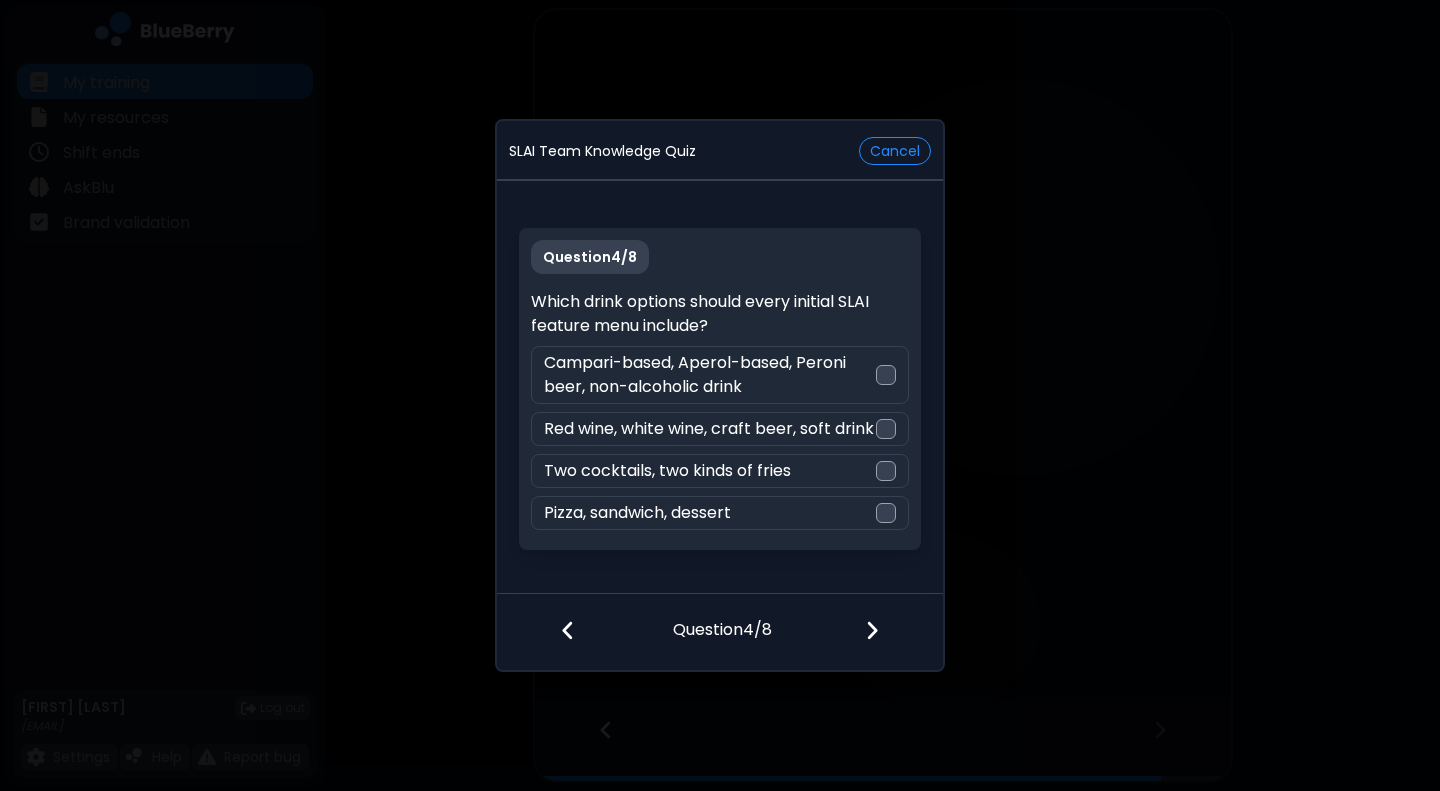 click on "Campari-based, Aperol-based, Peroni beer, non-alcoholic drink" at bounding box center (709, 375) 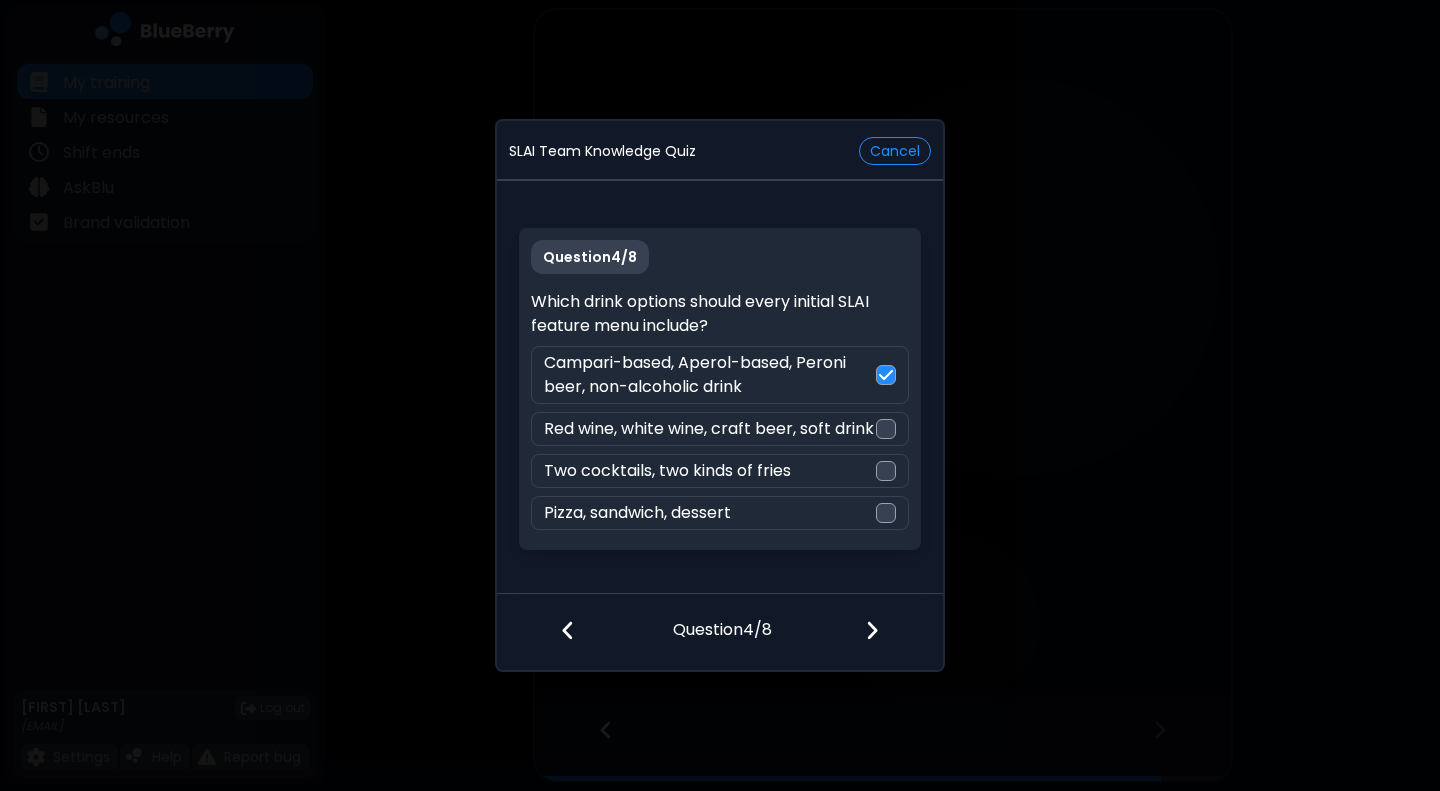 click at bounding box center [872, 630] 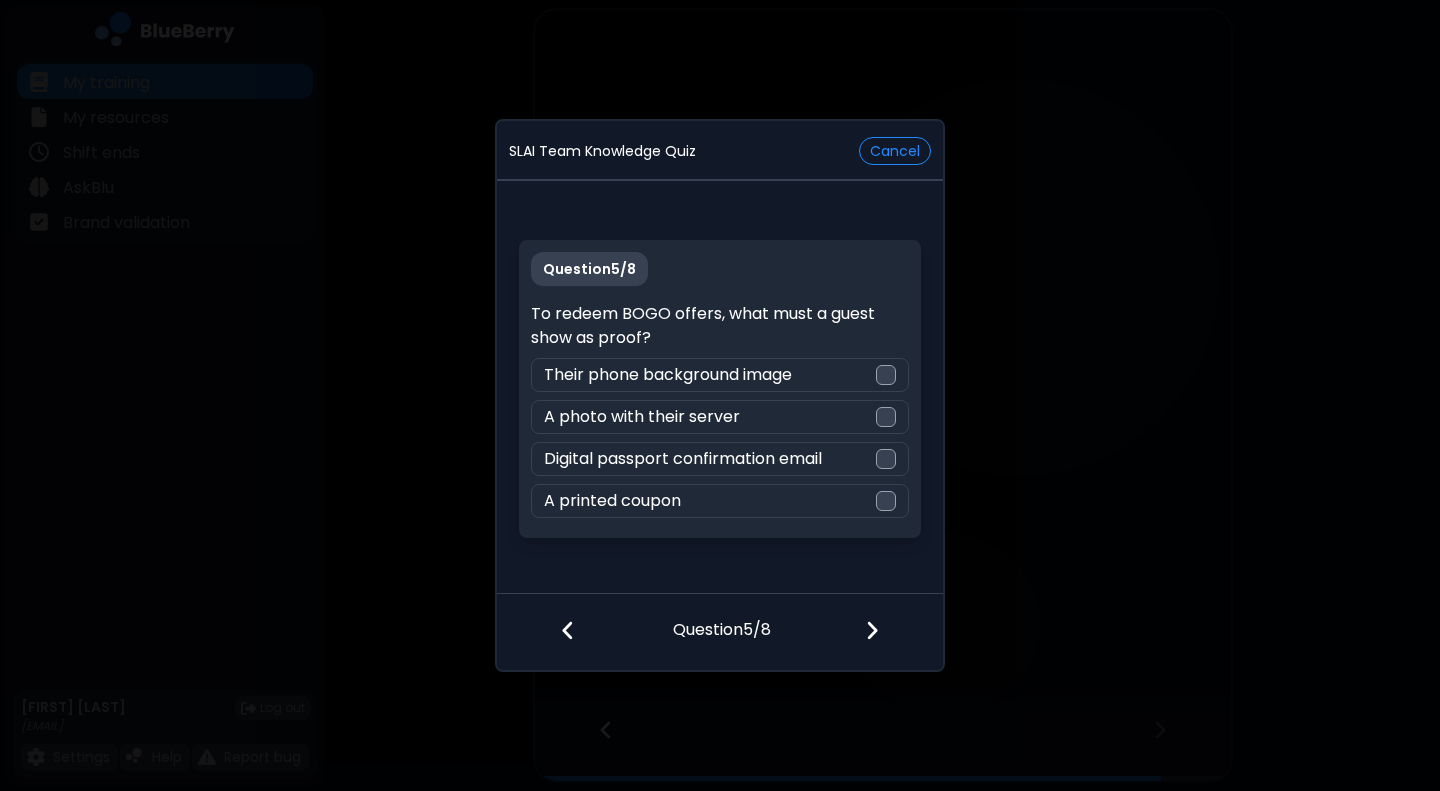 click on "Digital passport confirmation email" at bounding box center (683, 459) 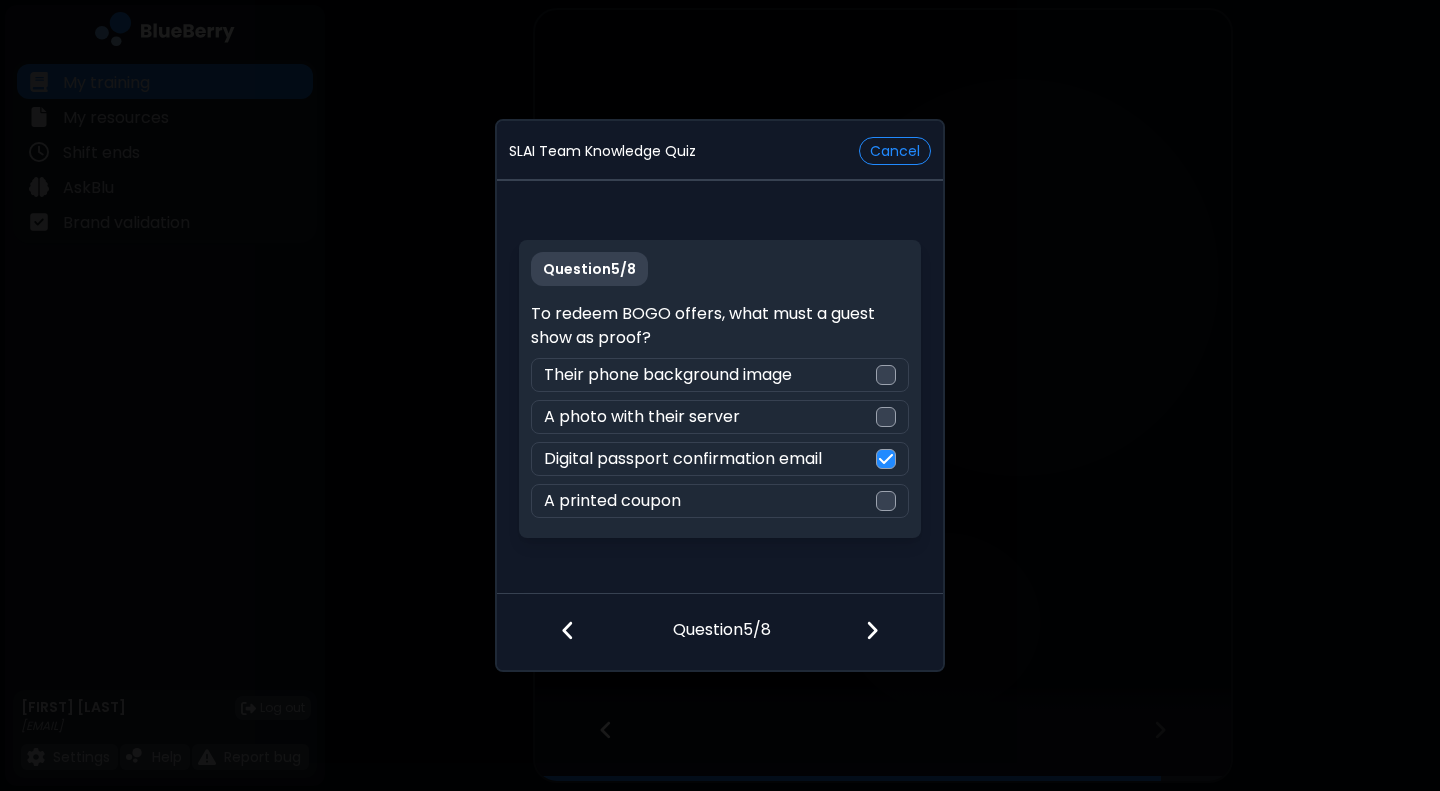 click at bounding box center [872, 630] 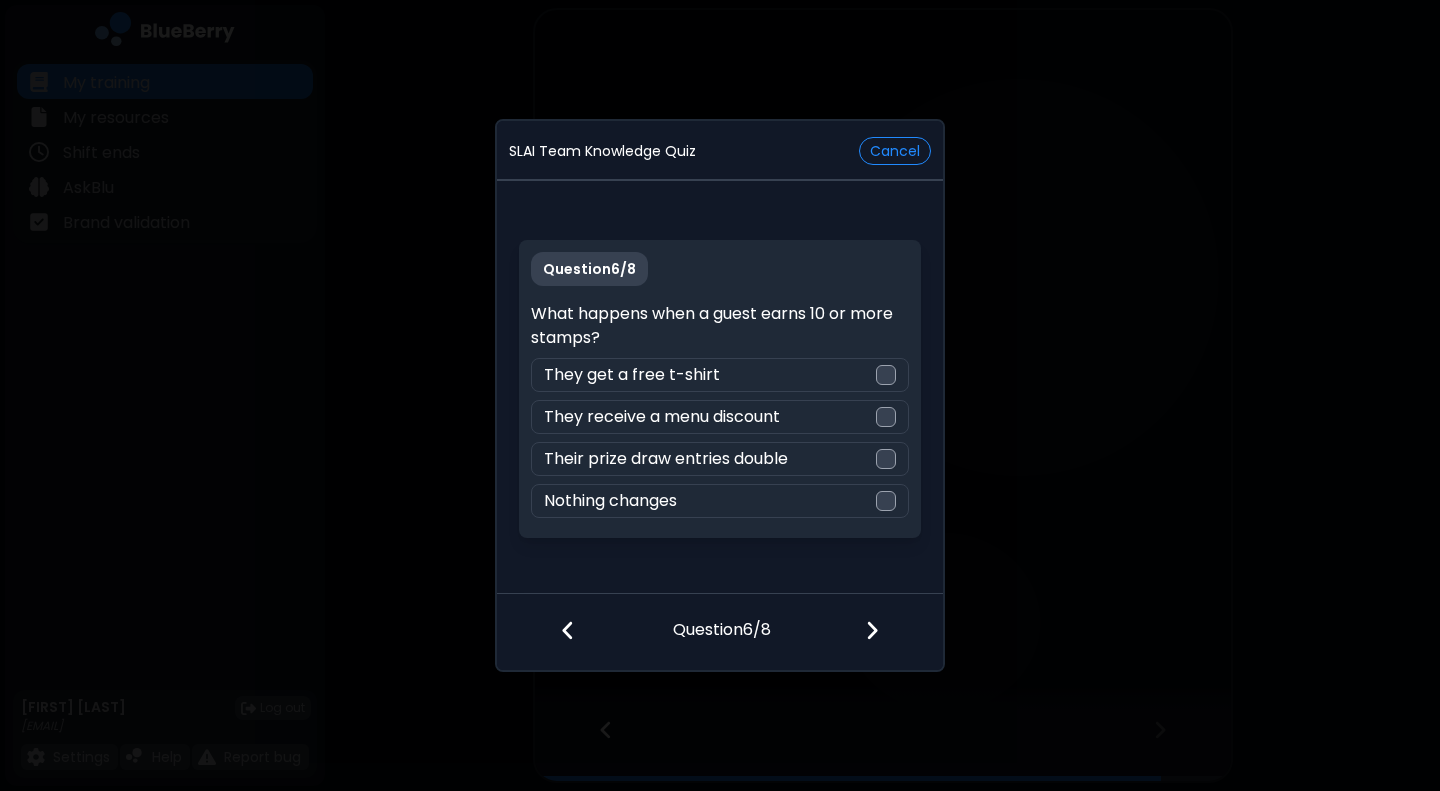 click on "Their prize draw entries double" at bounding box center [666, 459] 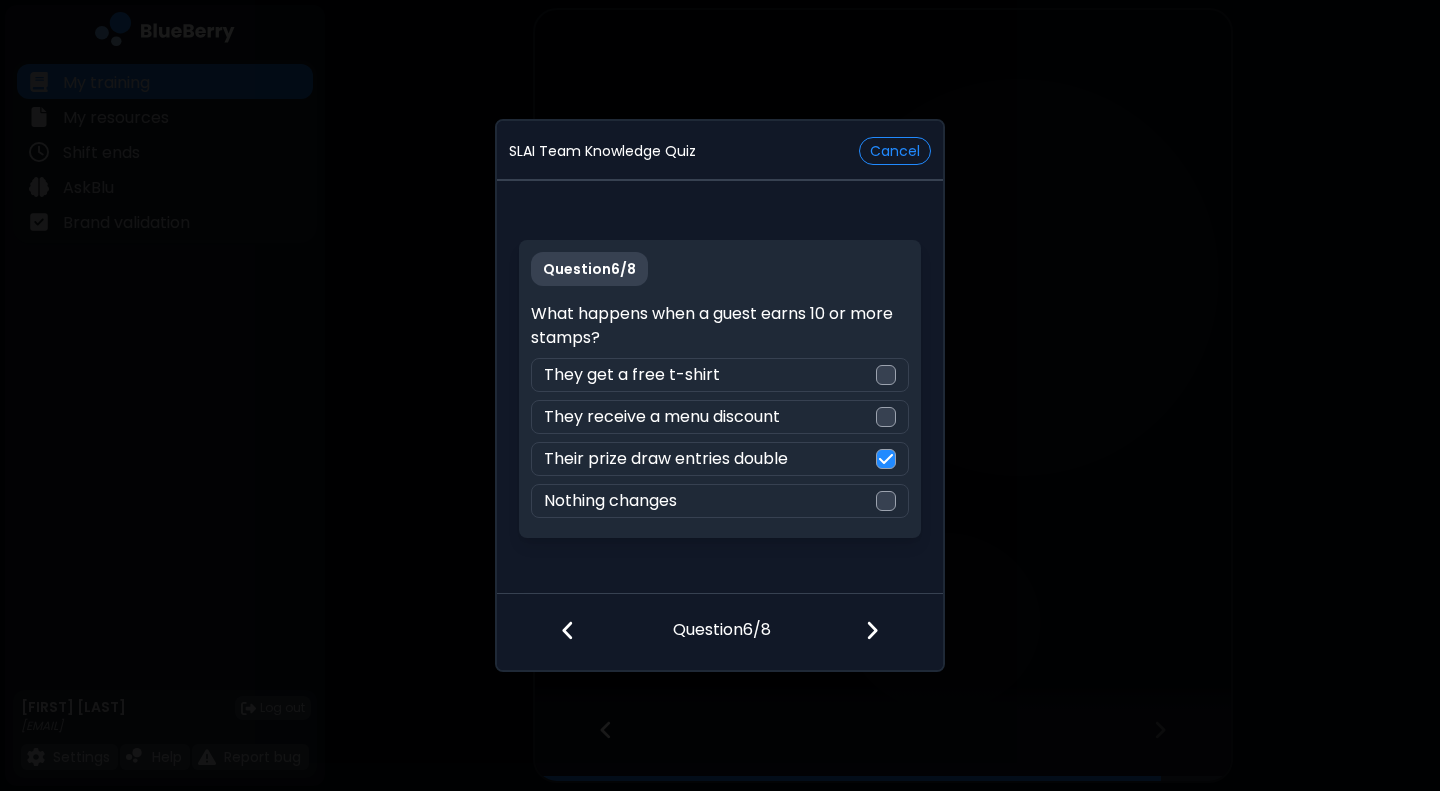 click at bounding box center (884, 632) 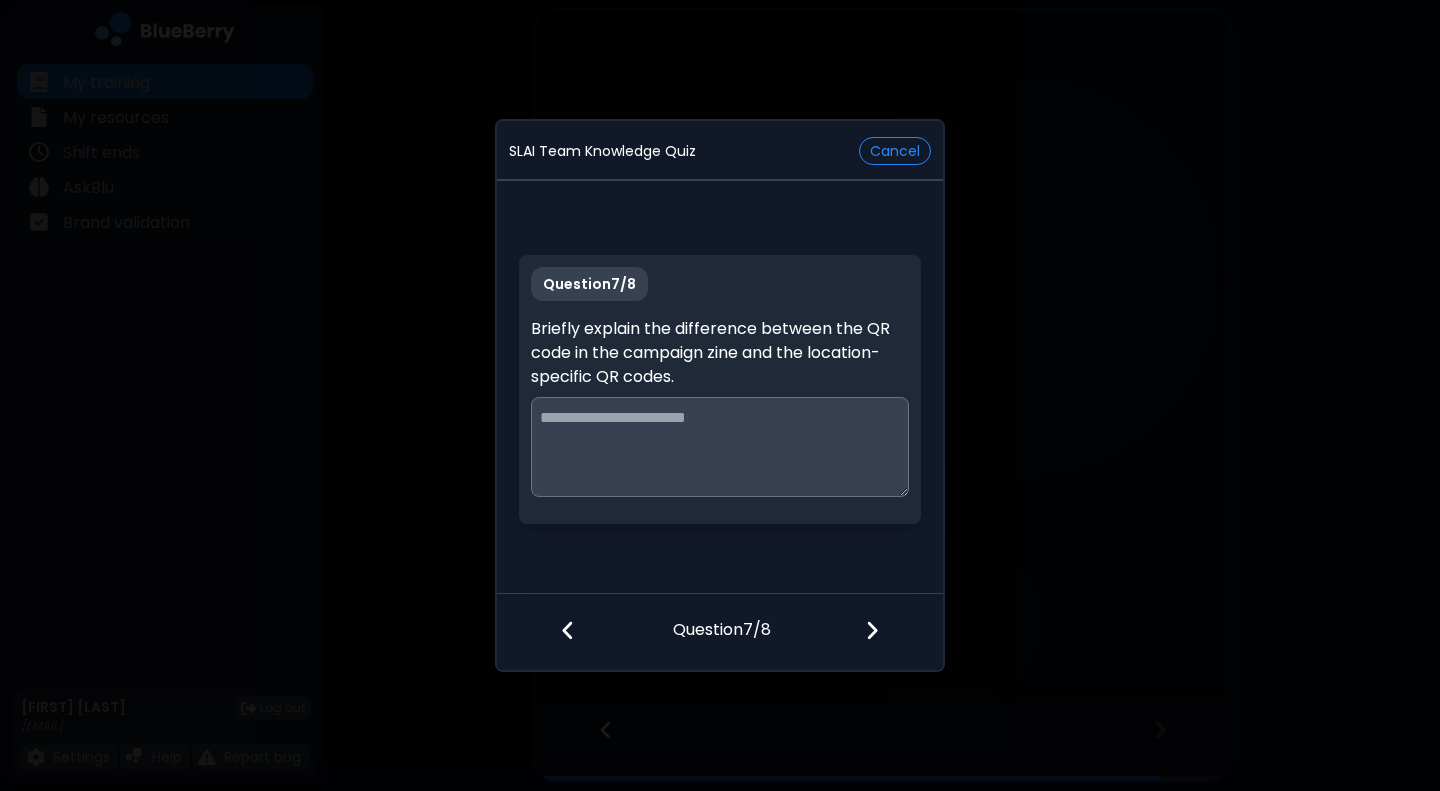 click at bounding box center [719, 447] 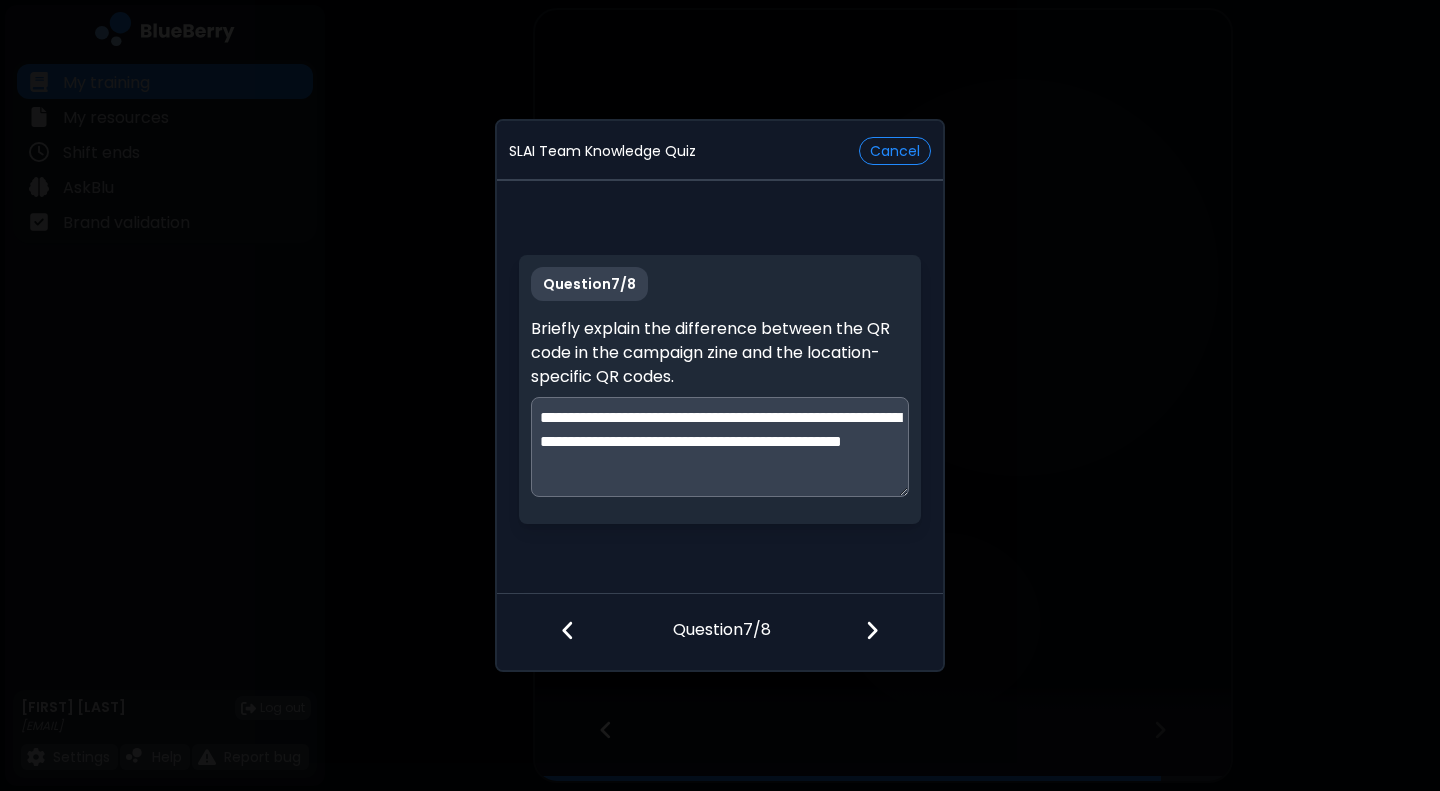 type on "**********" 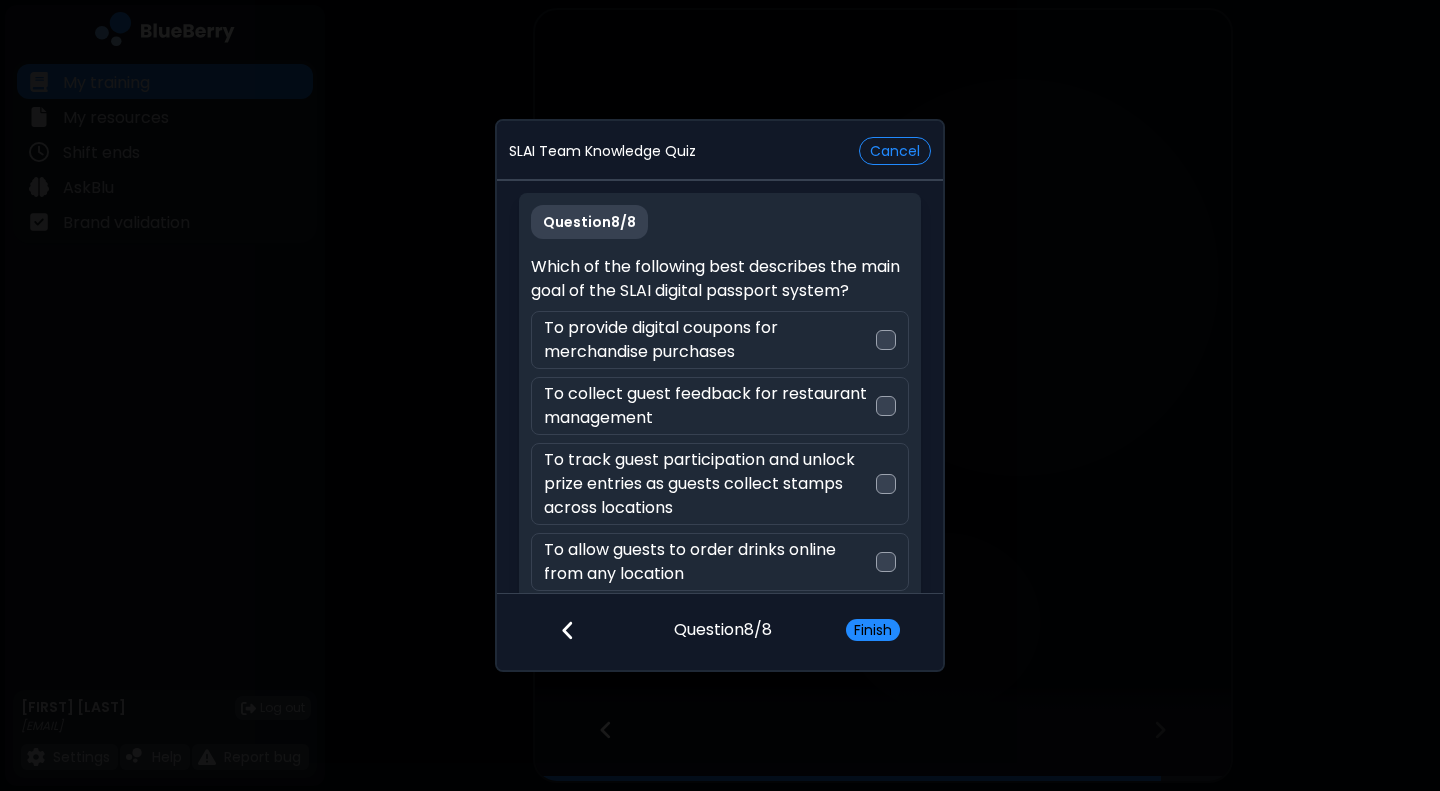 scroll, scrollTop: 25, scrollLeft: 0, axis: vertical 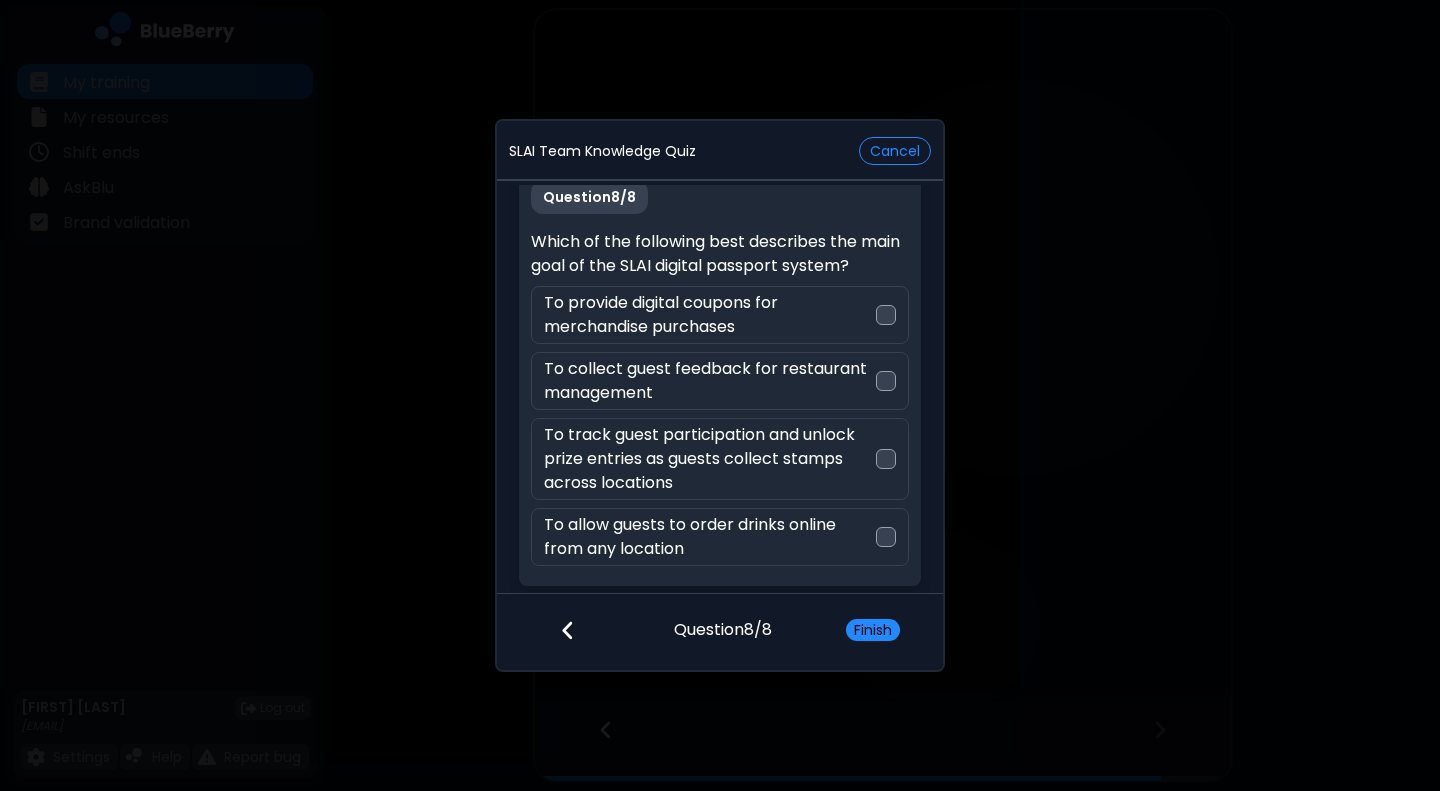 click on "To track guest participation and unlock prize entries as guests collect stamps across locations" at bounding box center (709, 459) 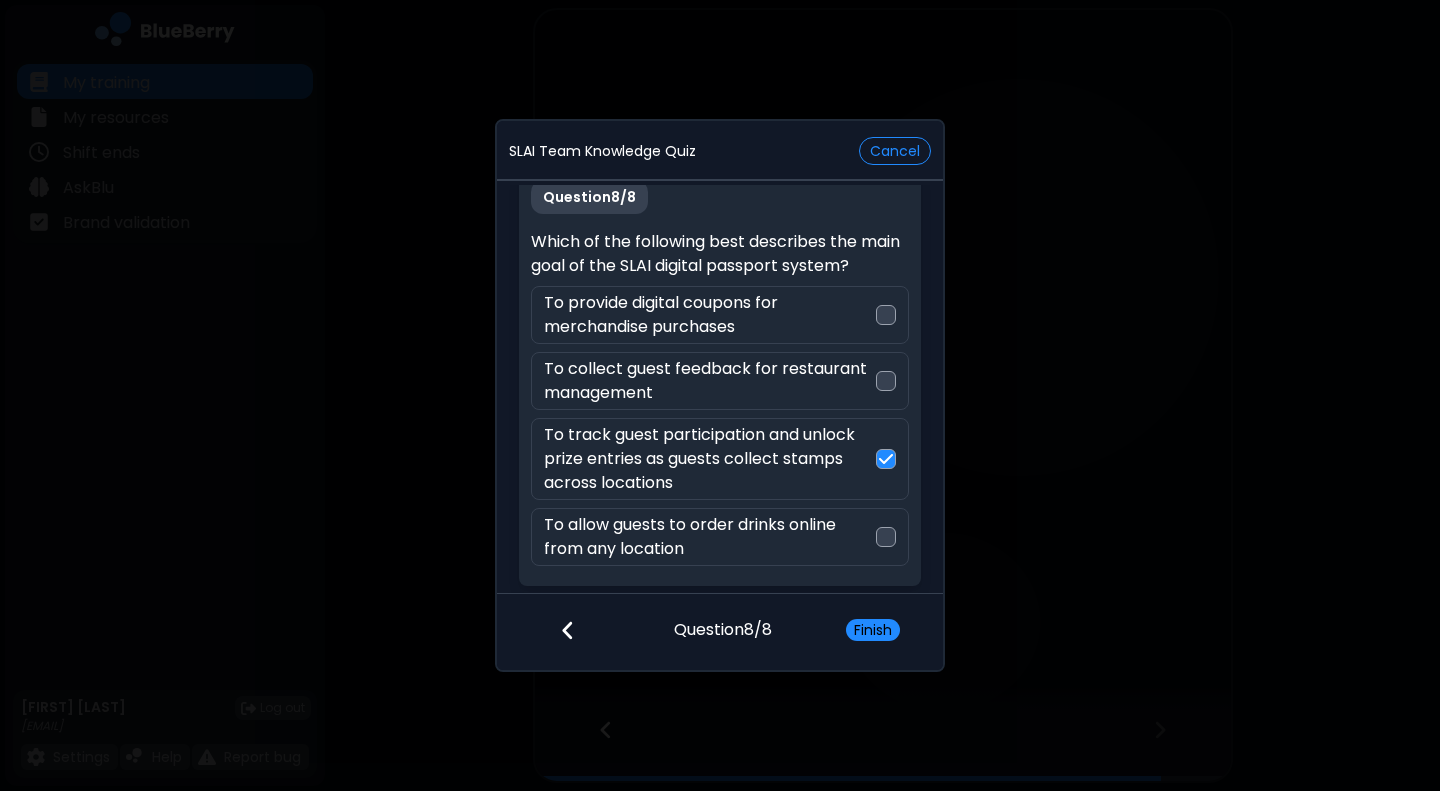 click on "Finish" at bounding box center (873, 630) 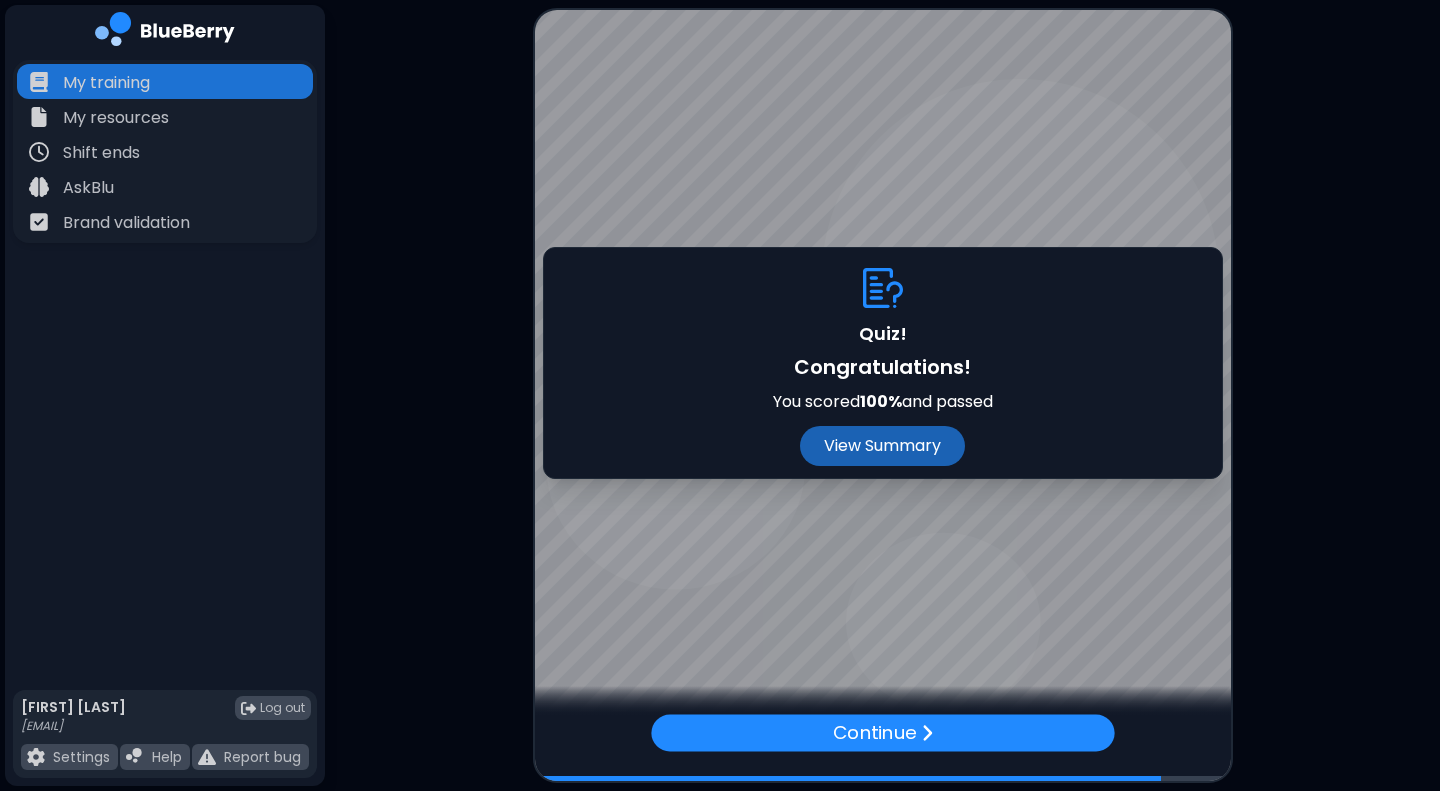 click on "View Summary" at bounding box center (882, 446) 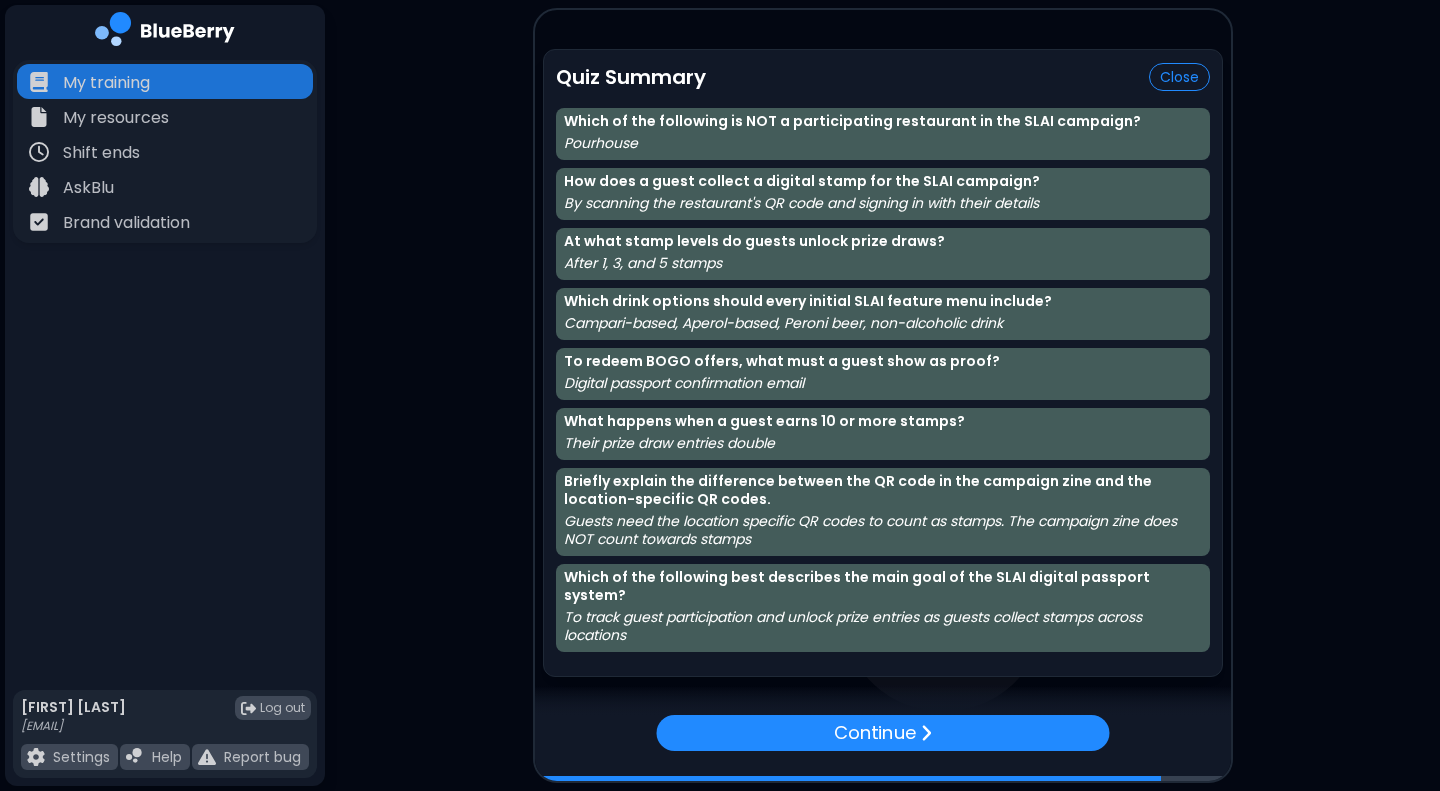 click on "Continue" at bounding box center [882, 733] 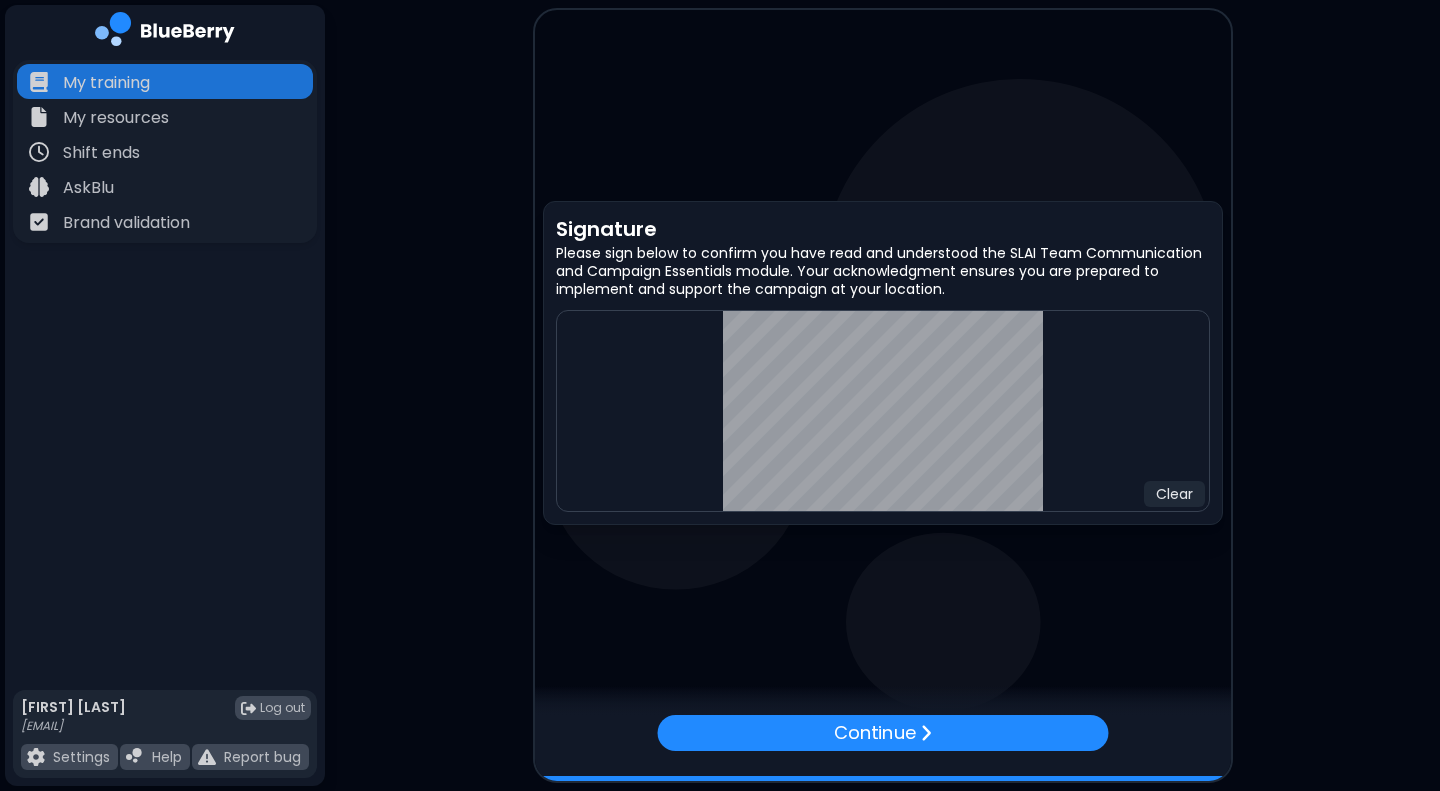 click on "Continue" at bounding box center [882, 733] 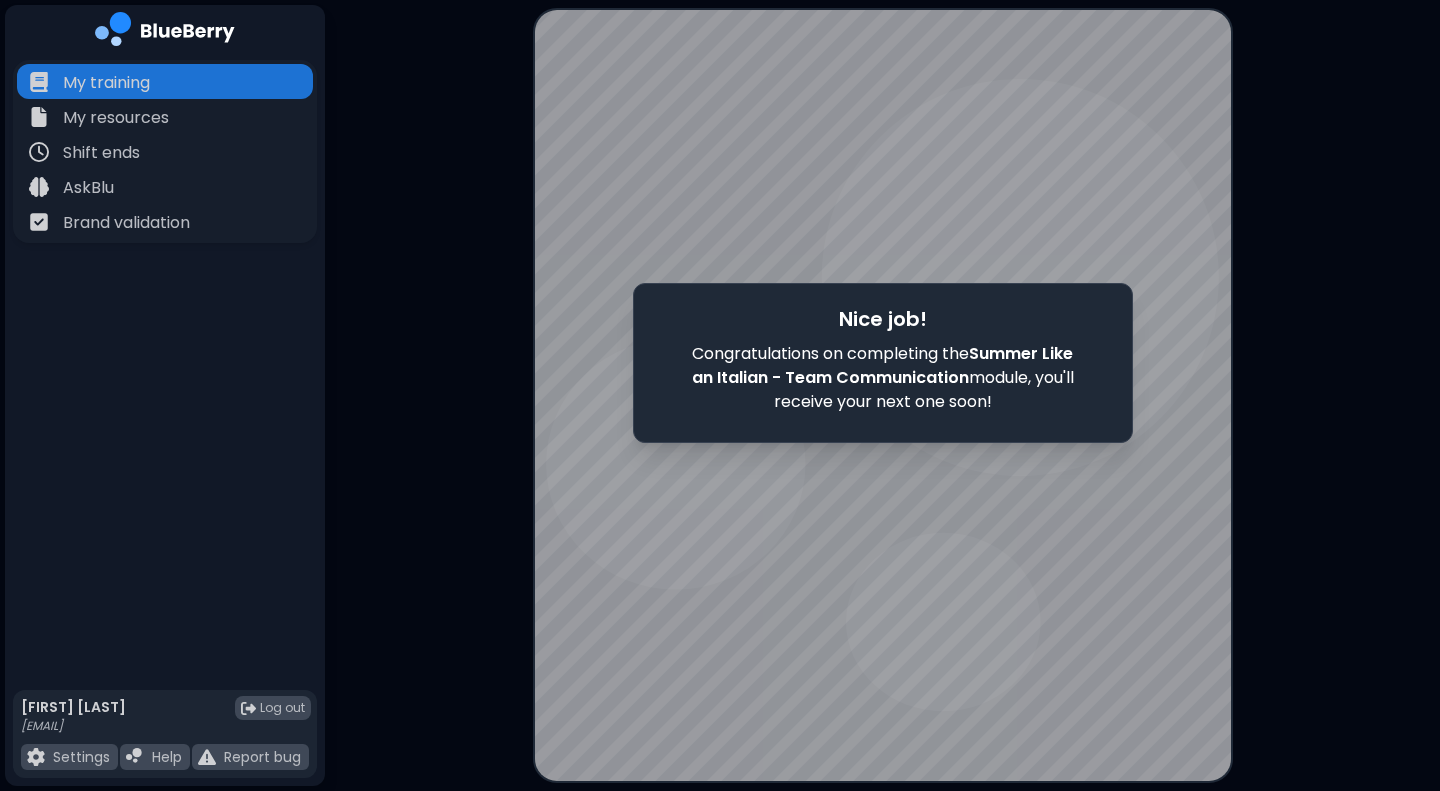 click on "My training" at bounding box center [165, 81] 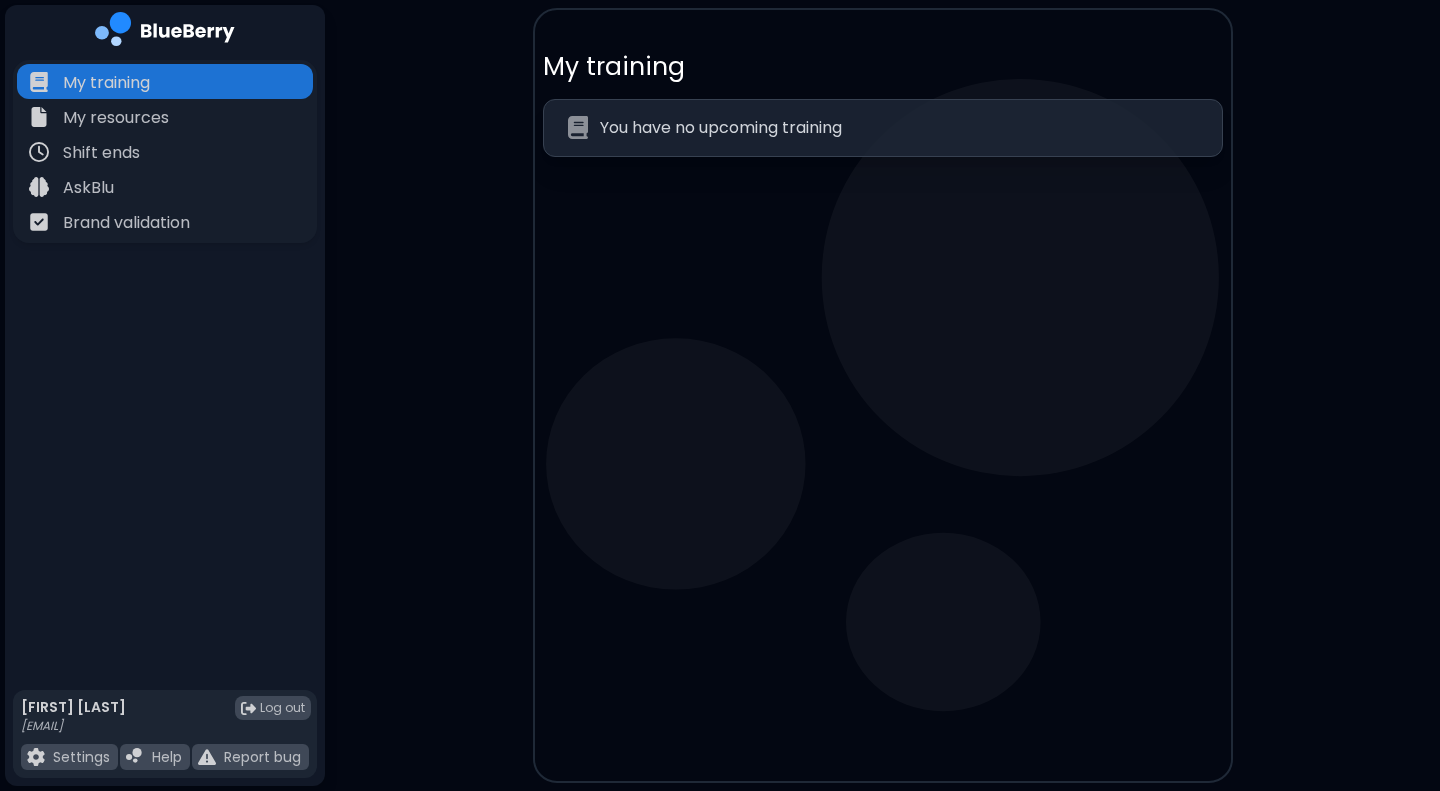 click on "My resources" at bounding box center [116, 118] 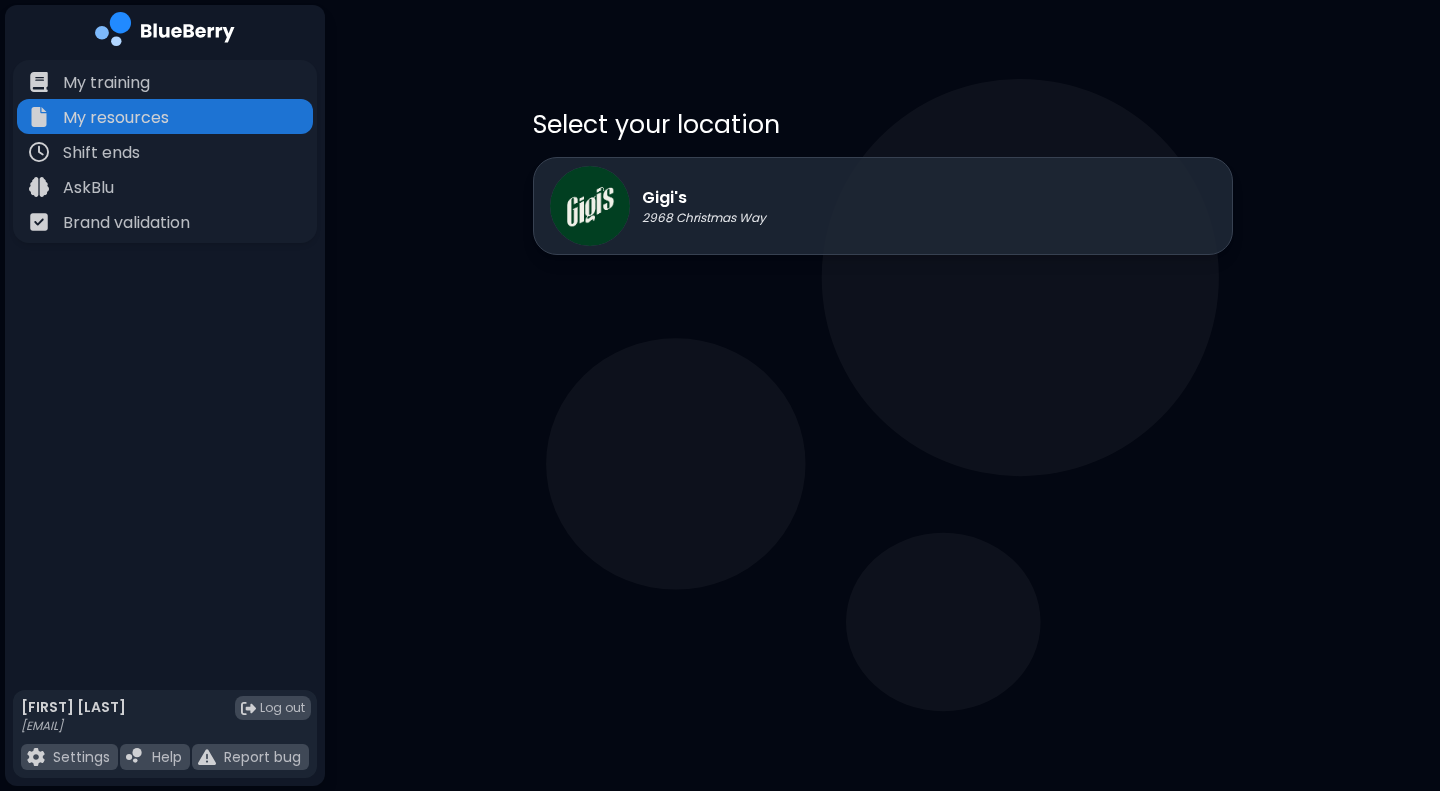 click on "Shift ends" at bounding box center (101, 153) 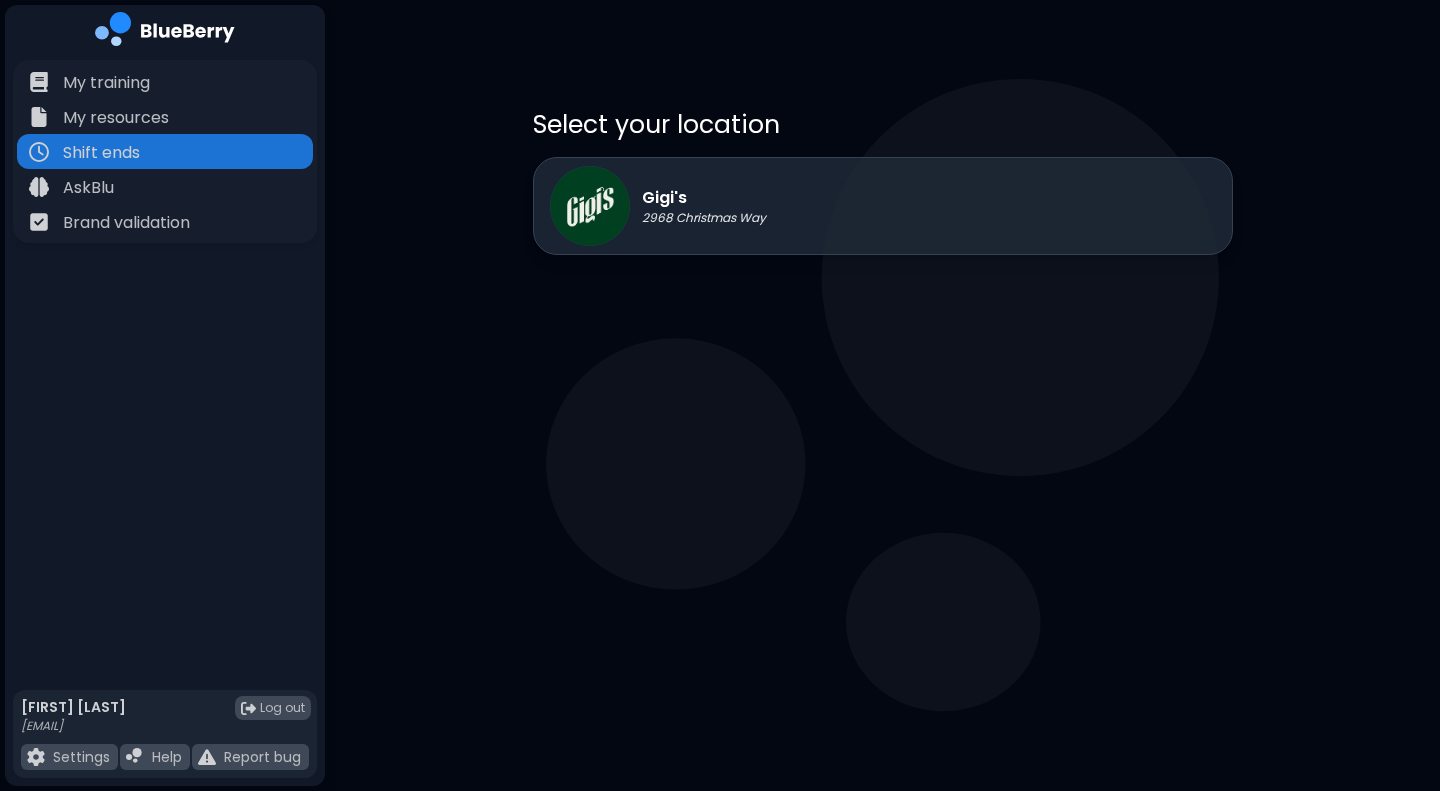 click at bounding box center [590, 206] 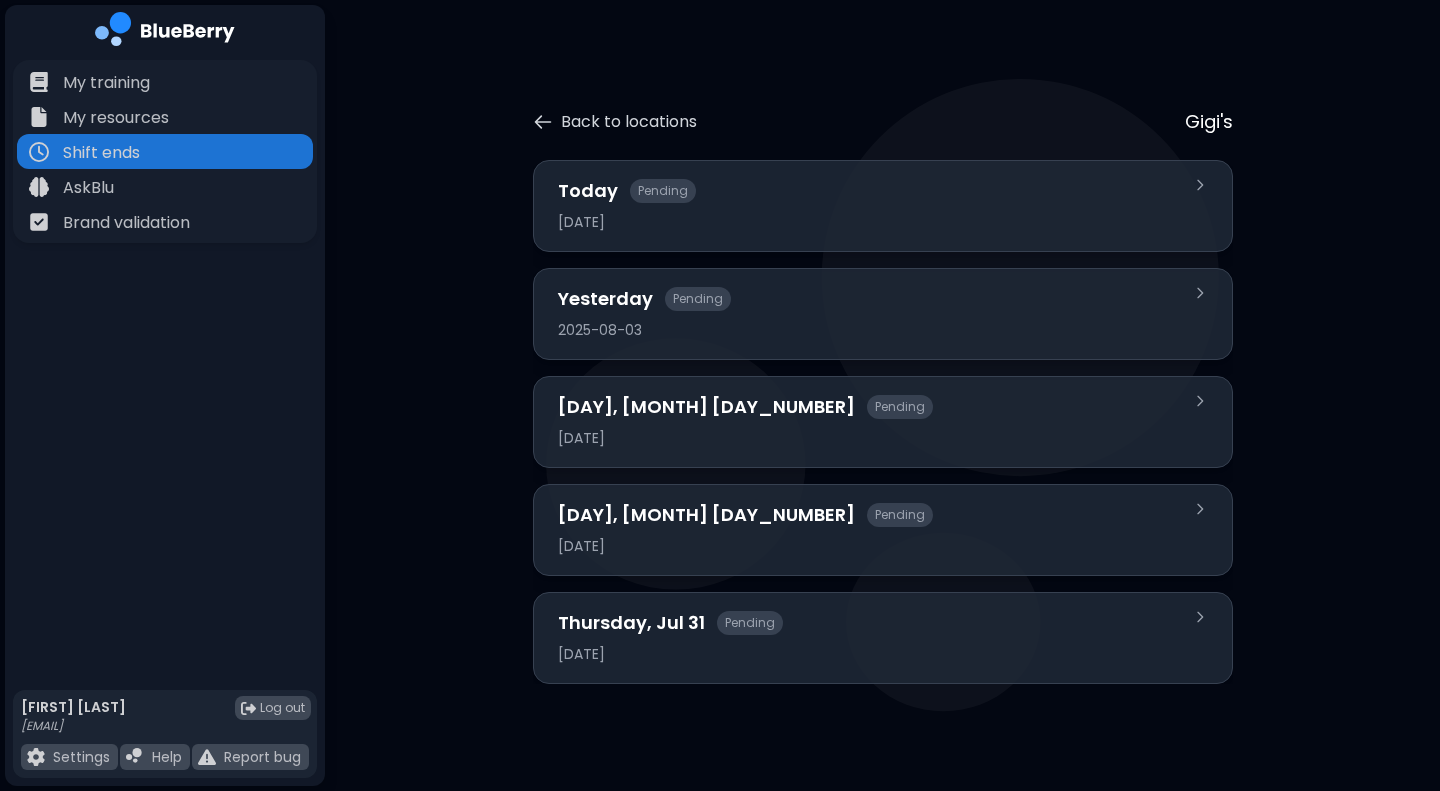 click on "Yesterday Pending" at bounding box center [871, 299] 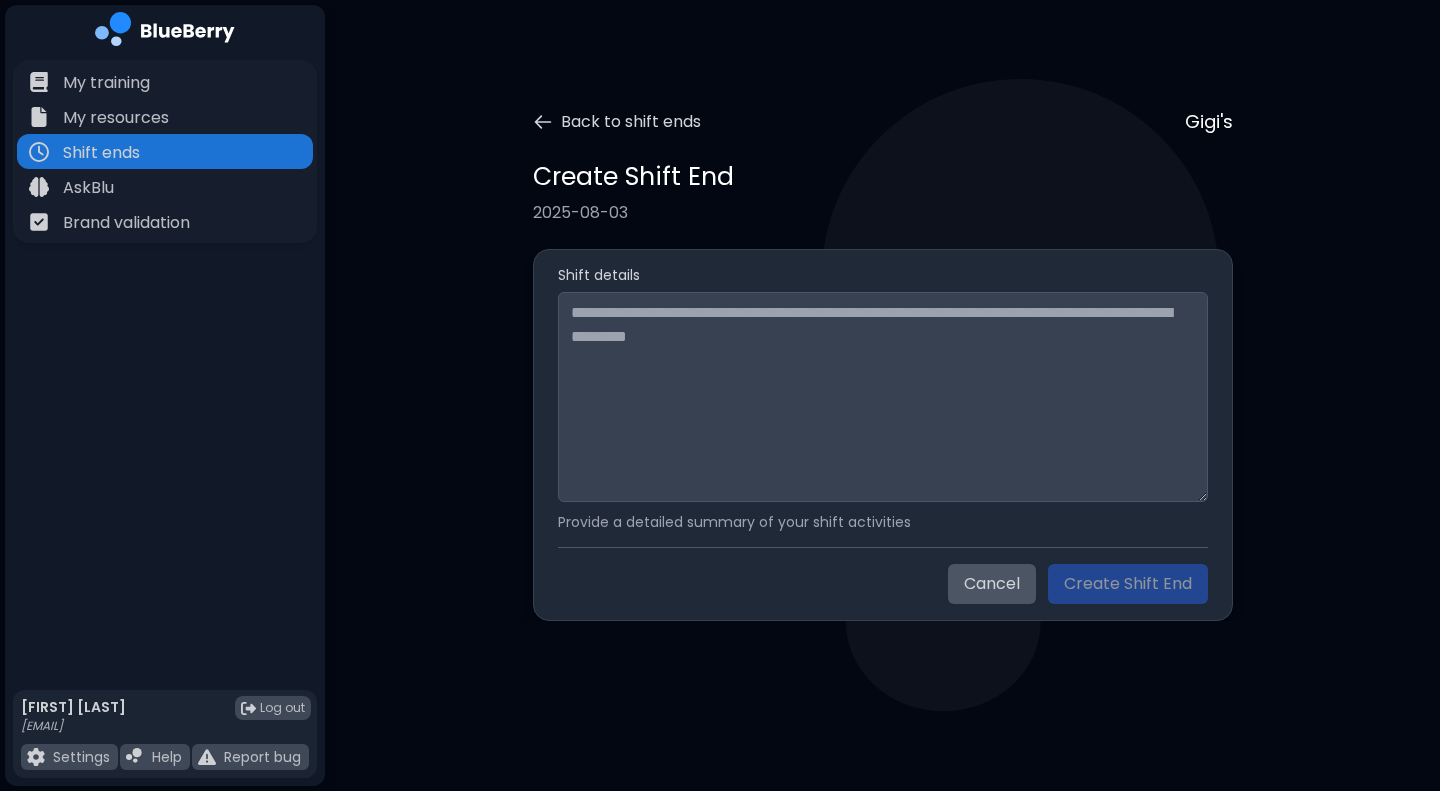 click on "Cancel" at bounding box center (992, 584) 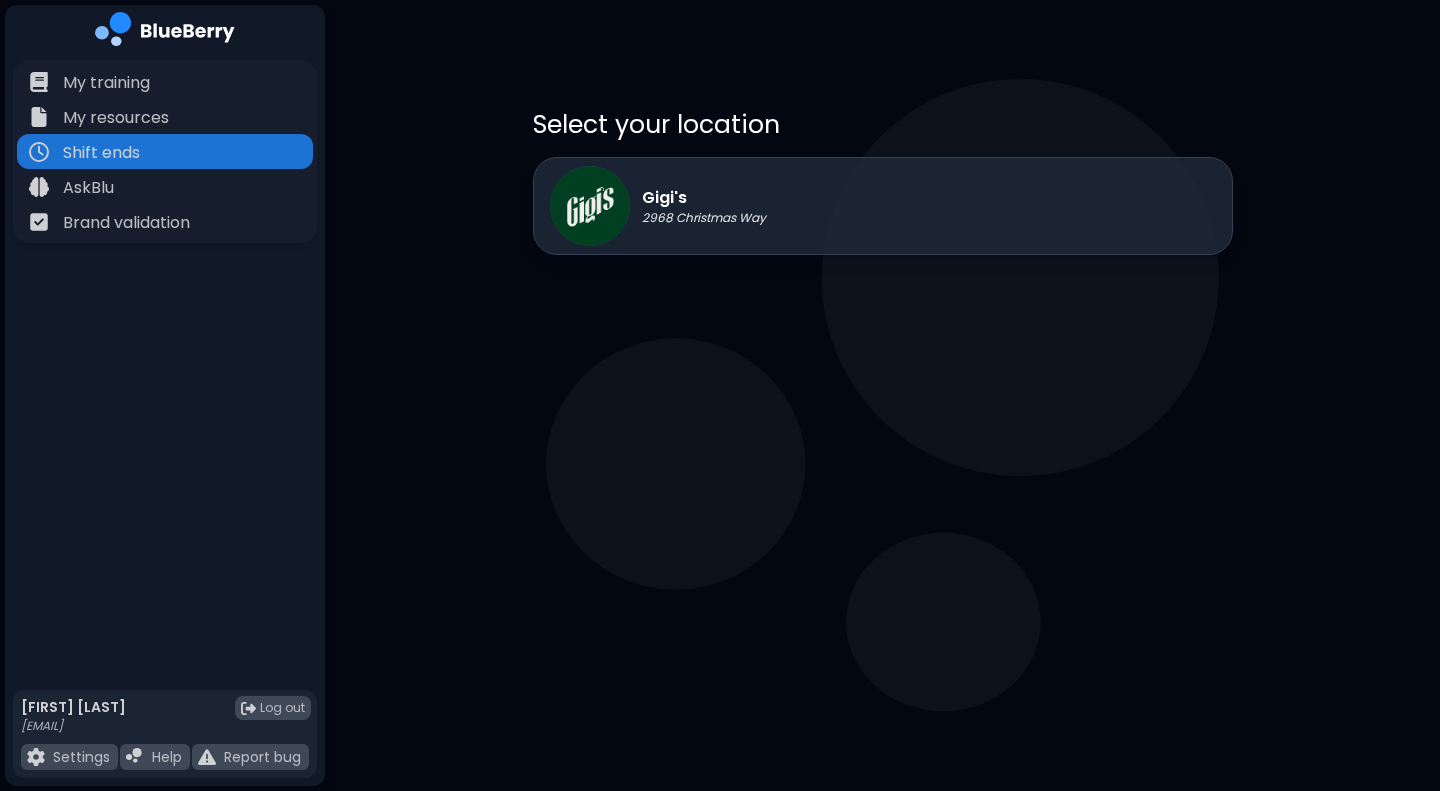 click at bounding box center (590, 206) 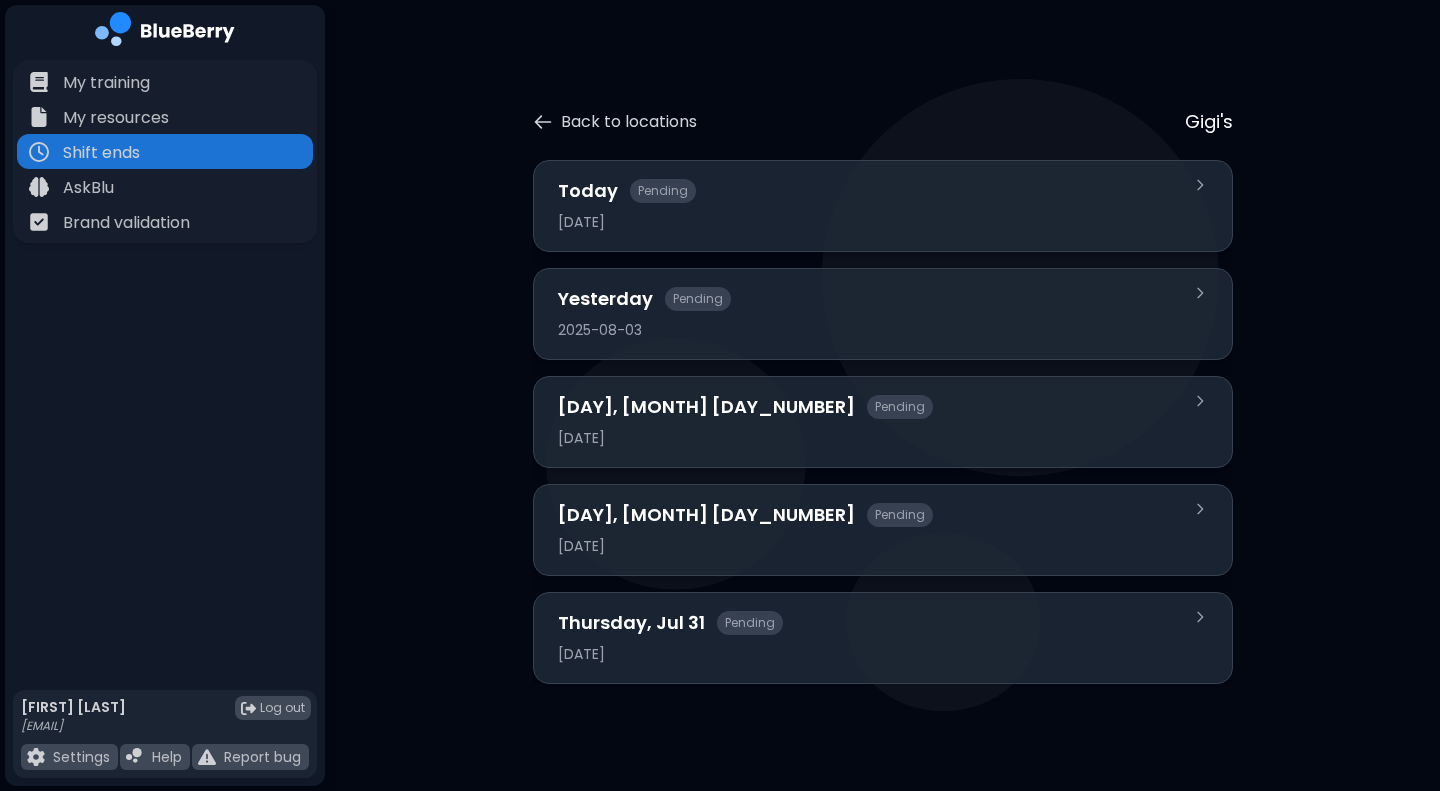 click on "Today Pending [DATE]" at bounding box center [871, 206] 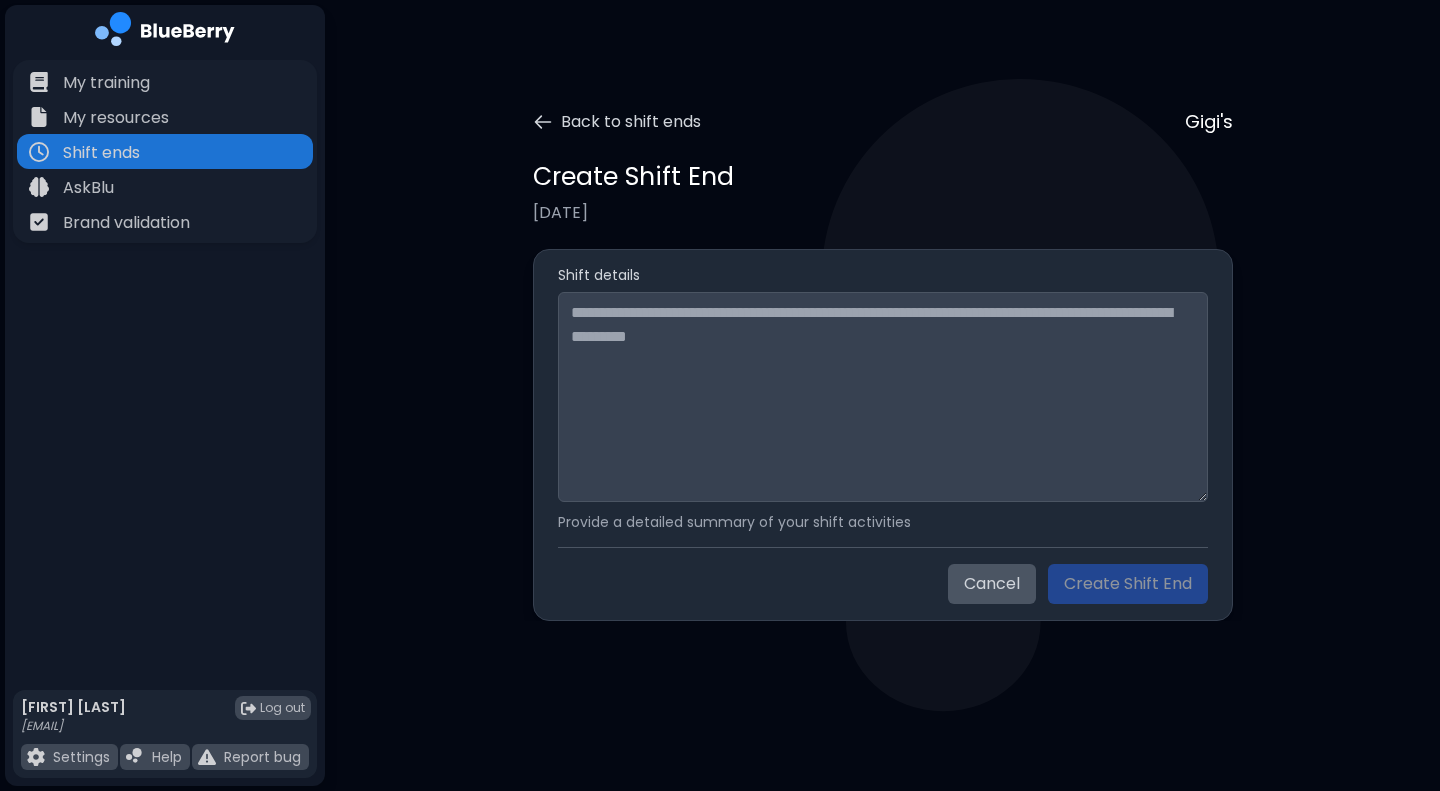 click on "Cancel" at bounding box center [992, 584] 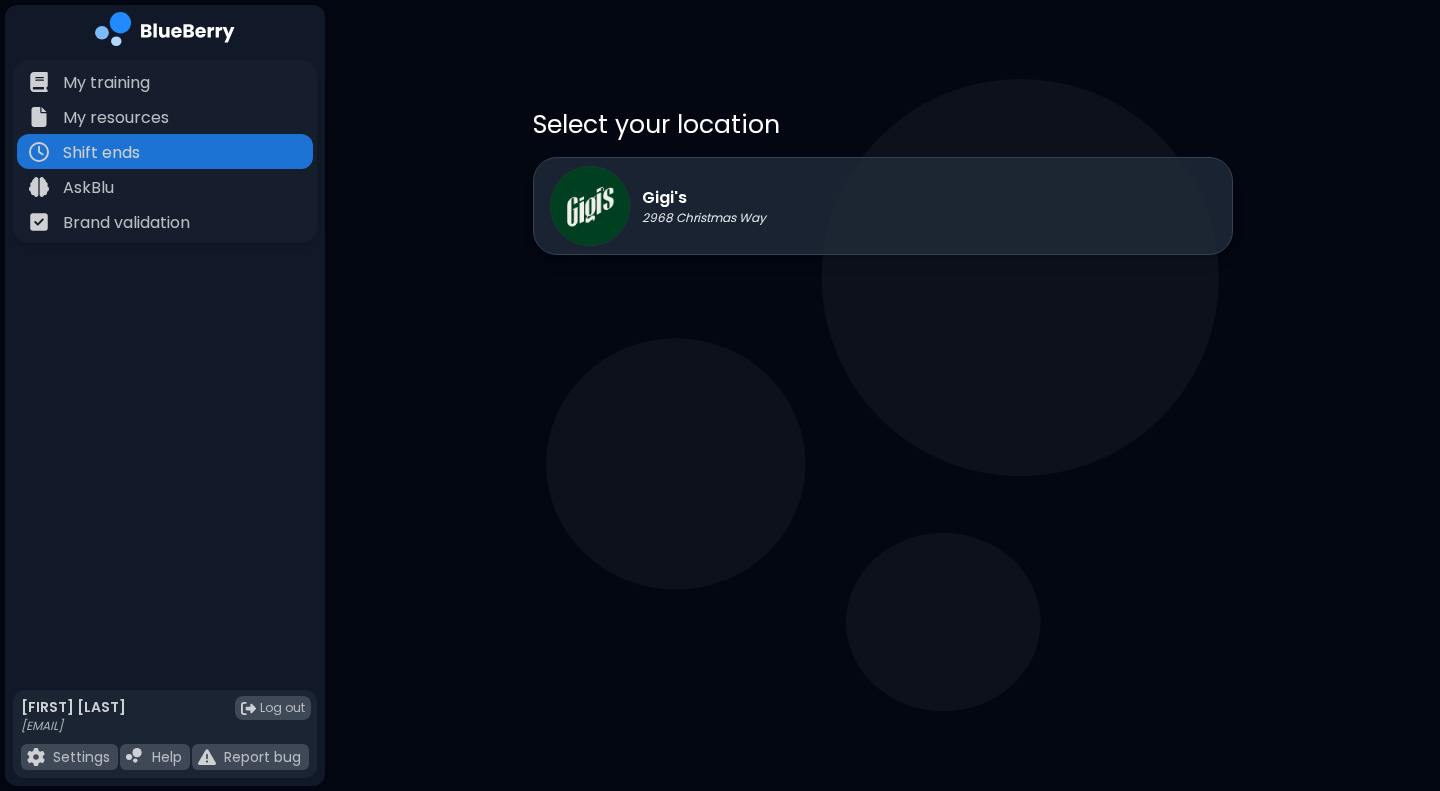click on "Select your location [PERSON]'s [NUMBER] [STREET]" at bounding box center [882, 197] 